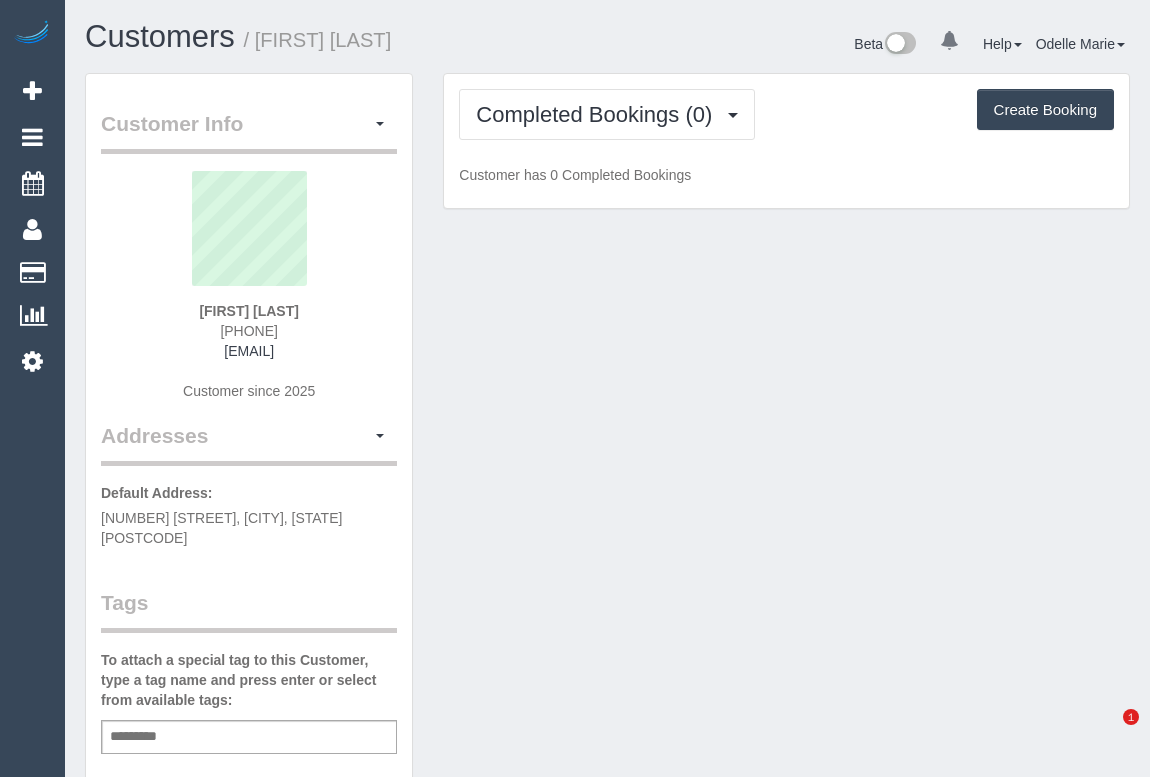 scroll, scrollTop: 0, scrollLeft: 0, axis: both 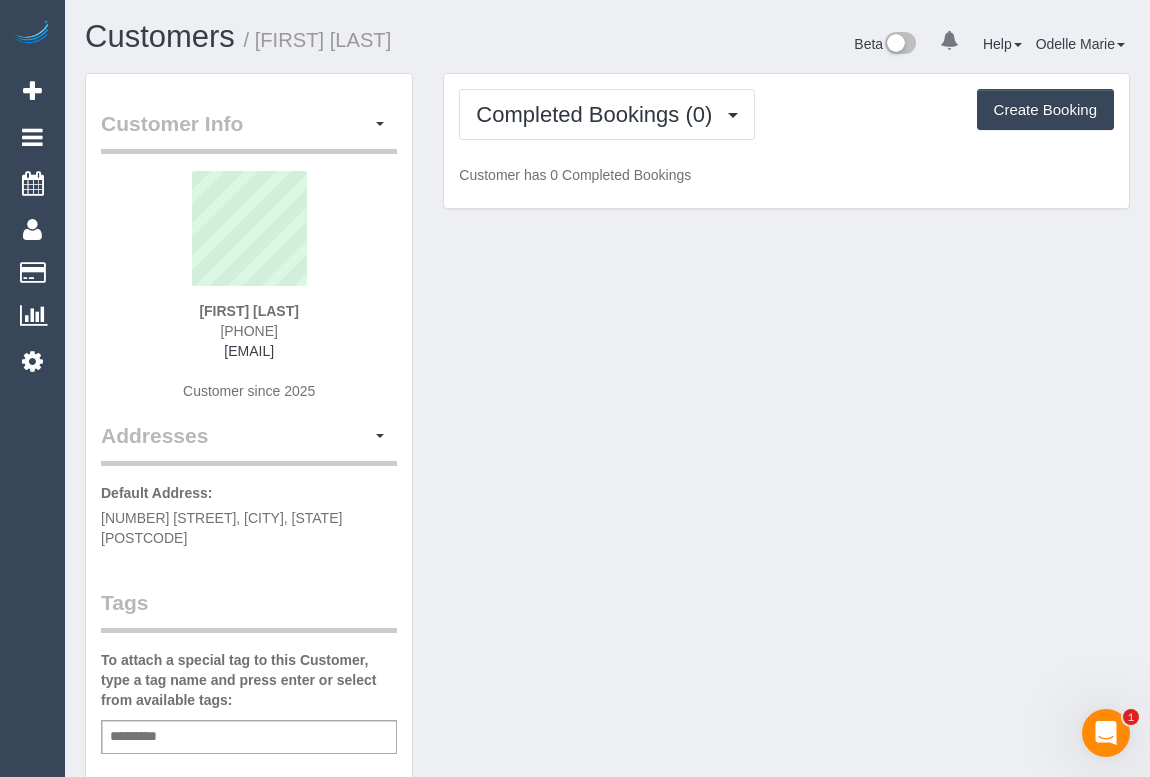 click on "Completed Bookings (0)
Completed Bookings (0)
Upcoming Bookings (1)
Cancelled Bookings (0)
Charges (0)
Feedback (0)
Create Booking
Customer has 0 Completed Bookings" at bounding box center (786, 141) 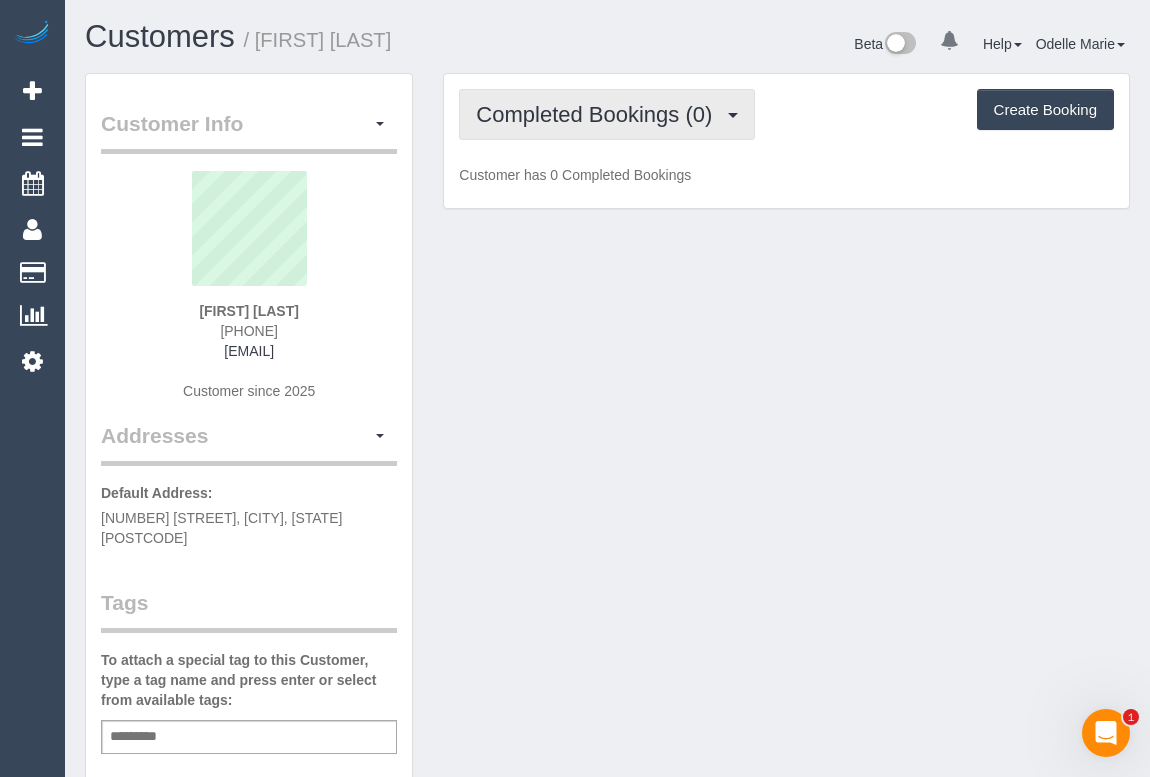 click on "Completed Bookings (0)" at bounding box center (599, 114) 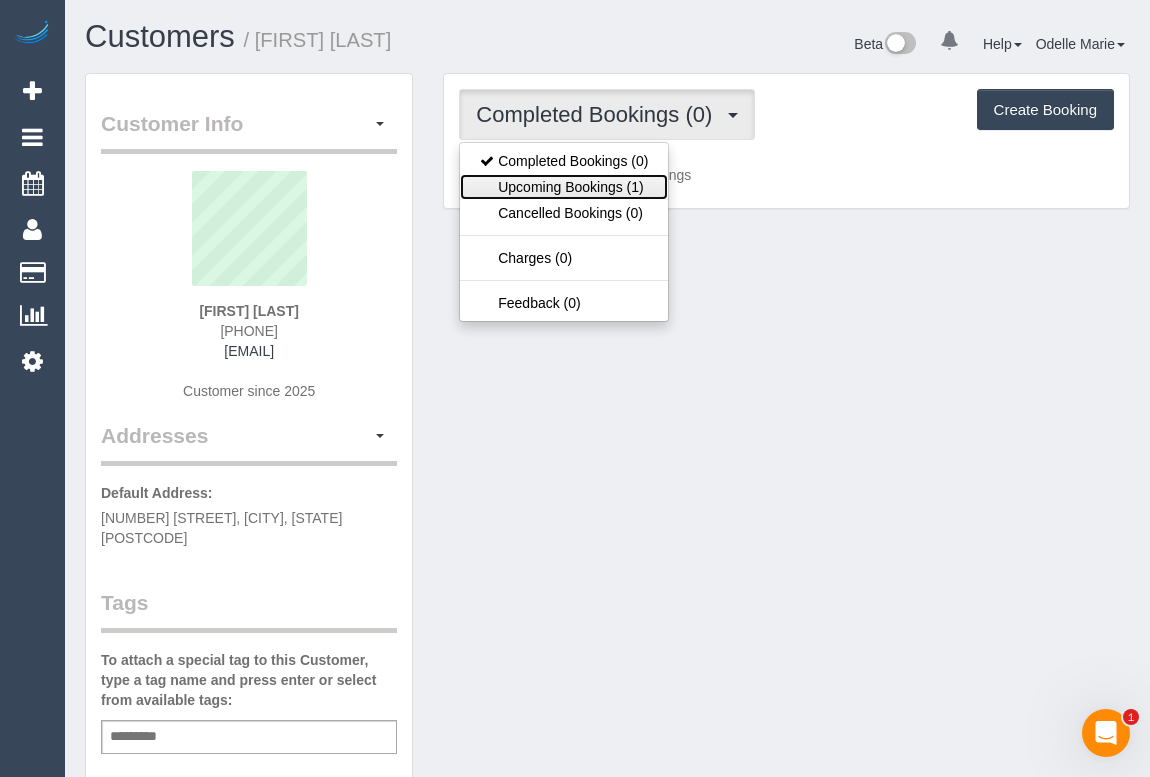 click on "Upcoming Bookings (1)" at bounding box center (564, 187) 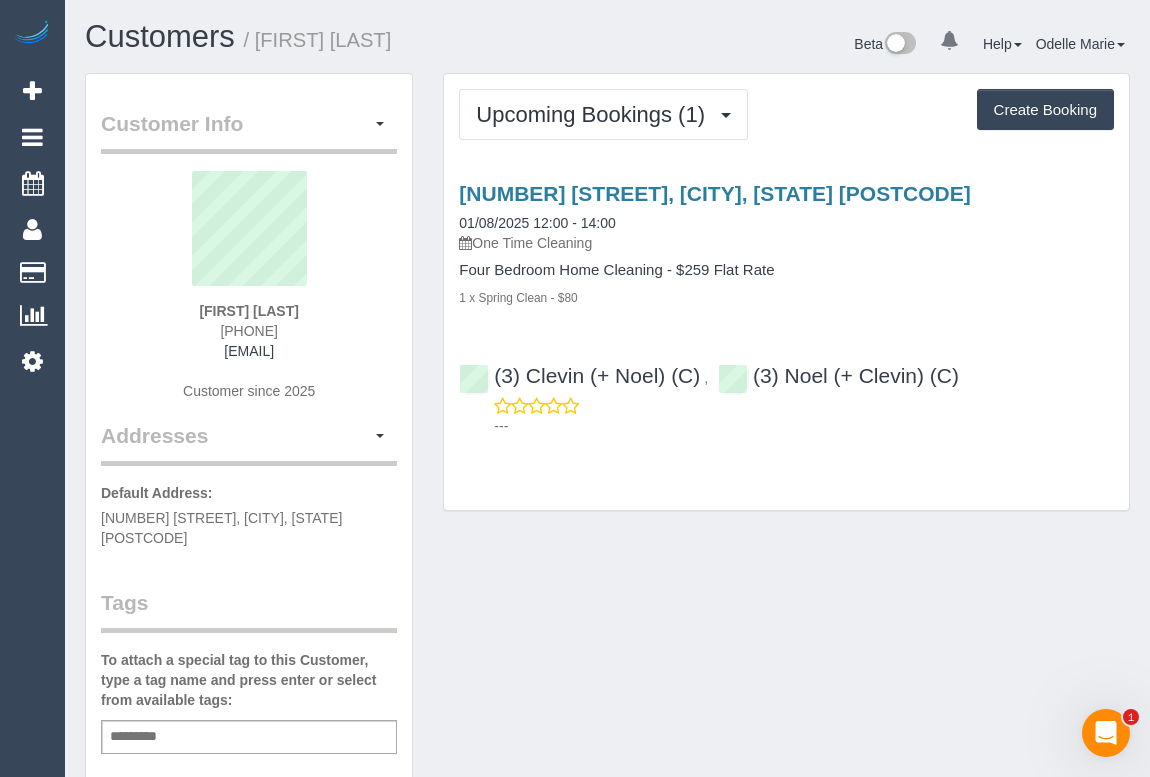 click on "5 Dactyl Rd, Moorabbin, VIC 3189
01/08/2025 12:00 - 14:00
One Time Cleaning
Four Bedroom Home Cleaning  - $259 Flat Rate
1 x Spring Clean - $80
(3) Clevin (+ Noel) (C)
,
(3) Noel (+ Clevin) (C)
---" at bounding box center (786, 305) 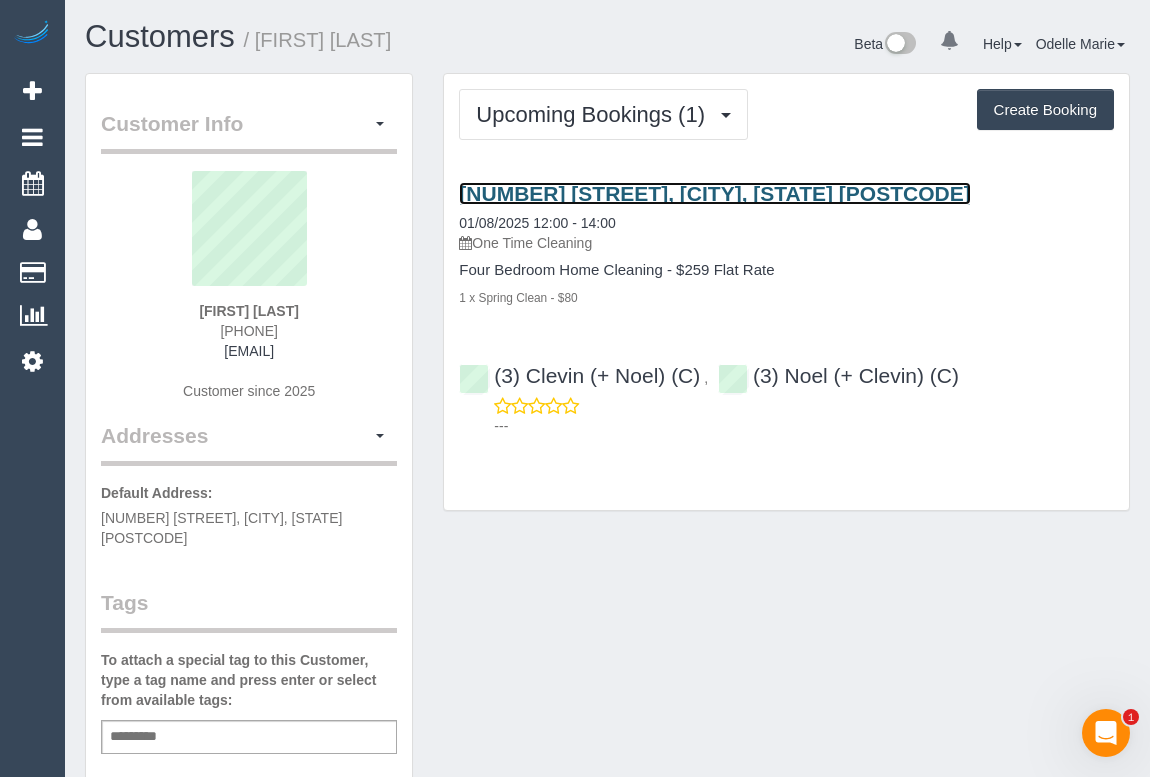 click on "[NUMBER] [STREET], [CITY], [STATE] [POSTAL_CODE]" at bounding box center [714, 193] 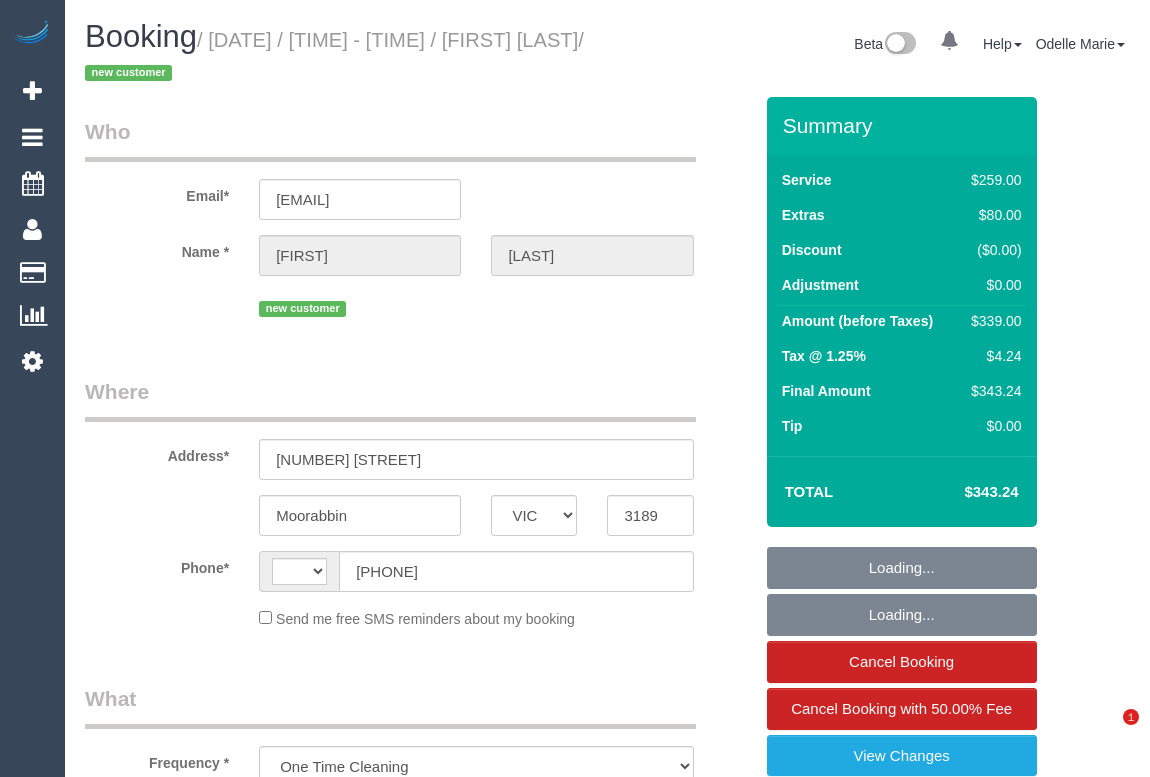 select on "VIC" 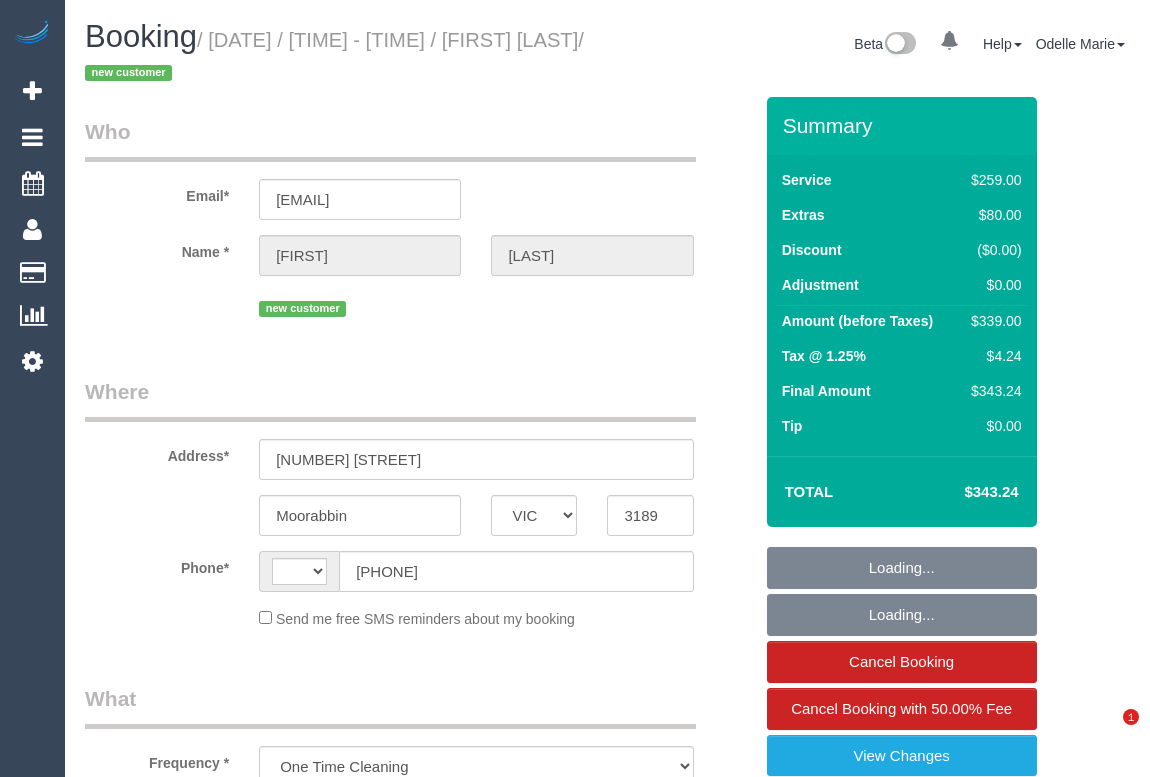 scroll, scrollTop: 0, scrollLeft: 0, axis: both 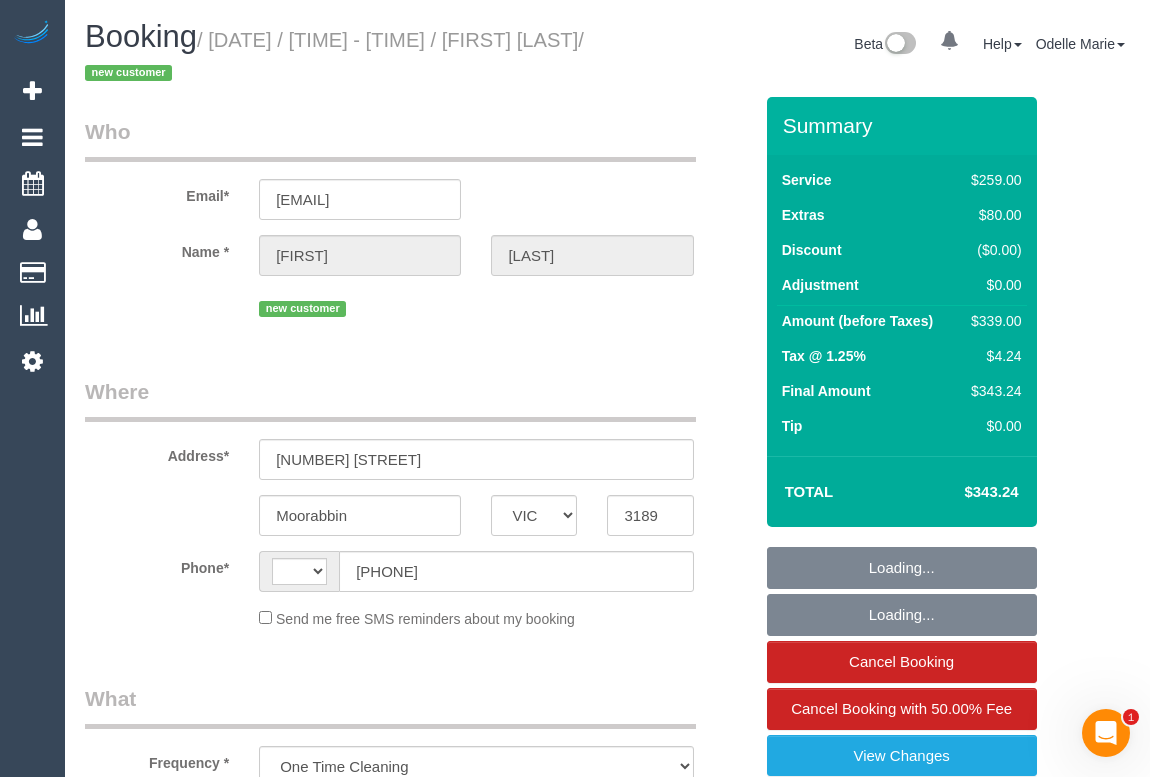 select on "number:28" 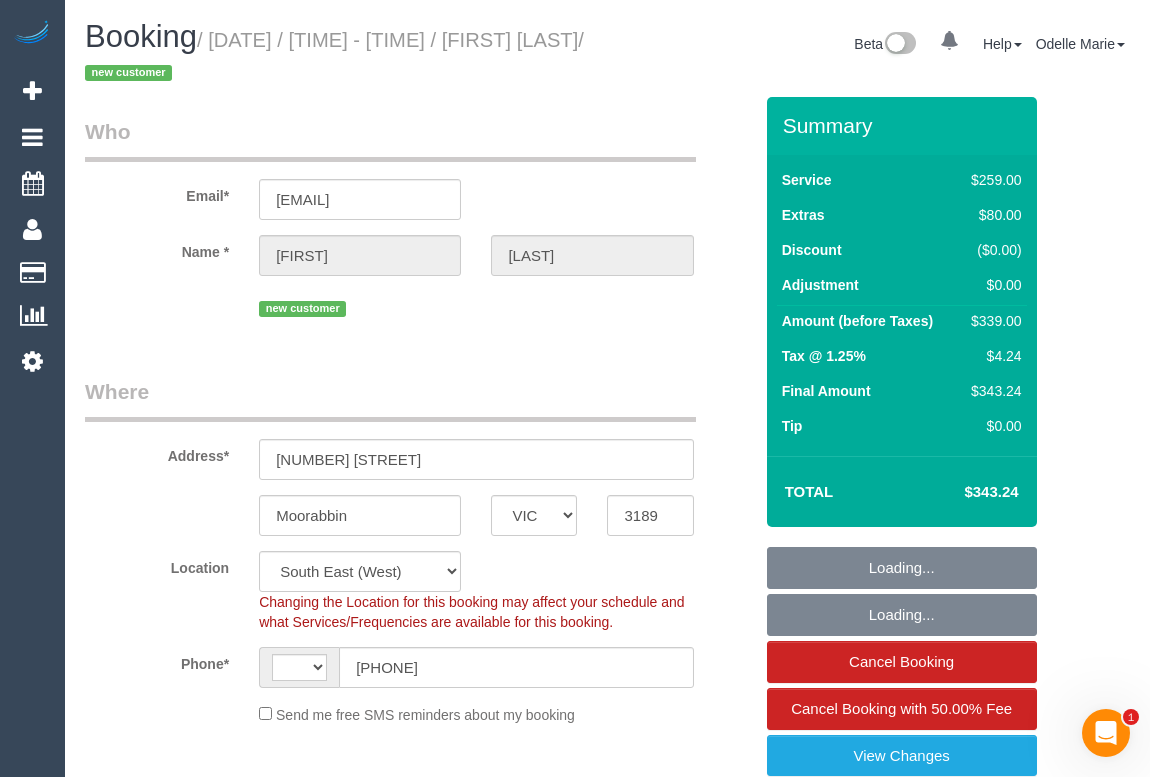 select on "object:722" 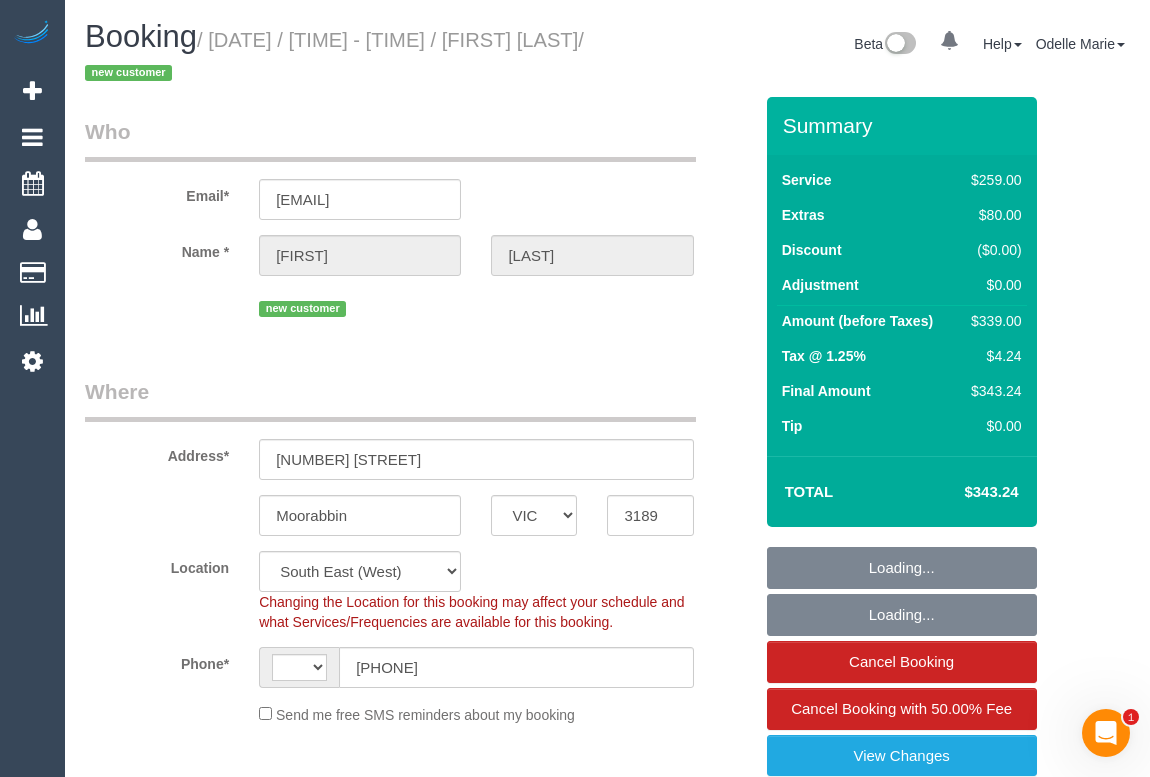 select on "string:AU" 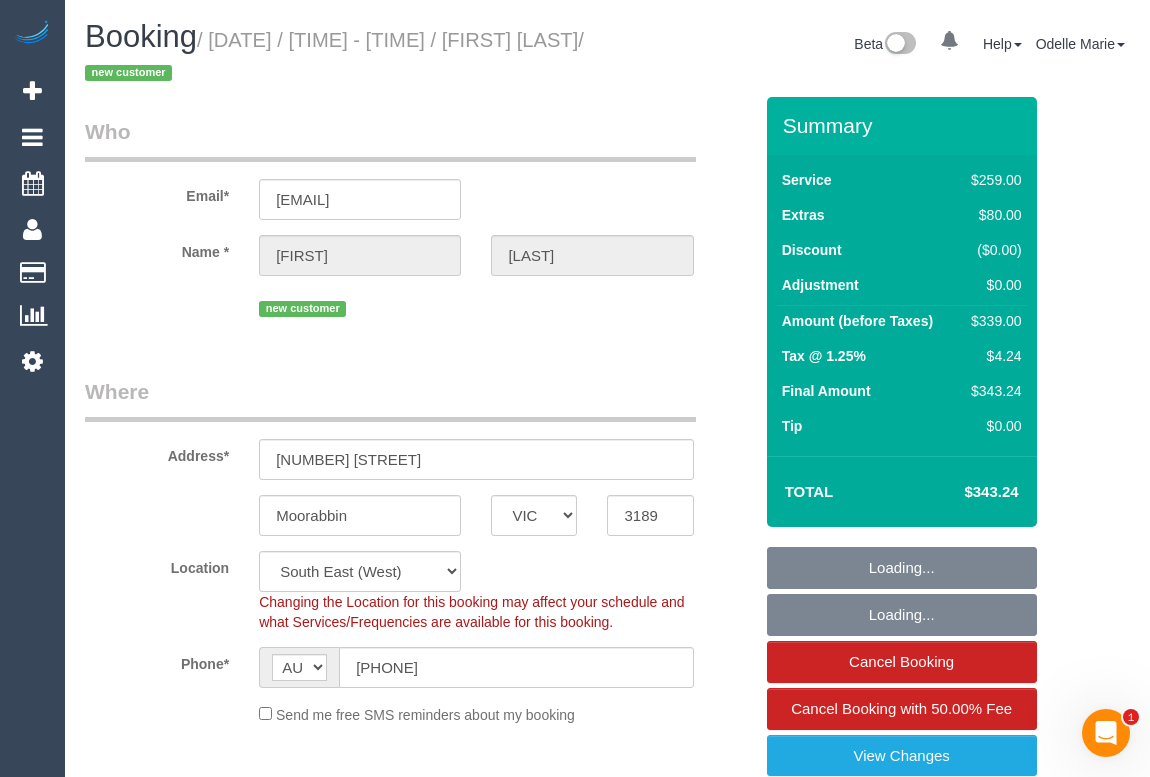 select on "string:stripe-pm_1RpTzS2GScqysDRV6CMWJRk4" 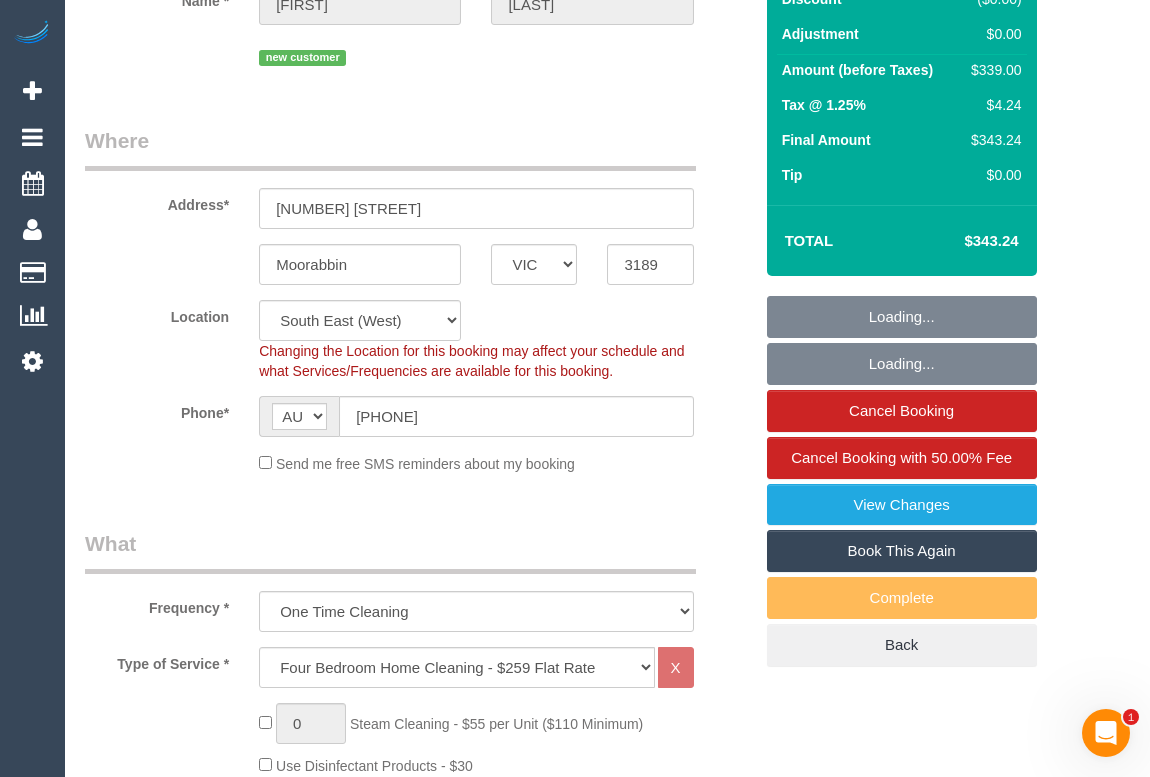 select on "spot1" 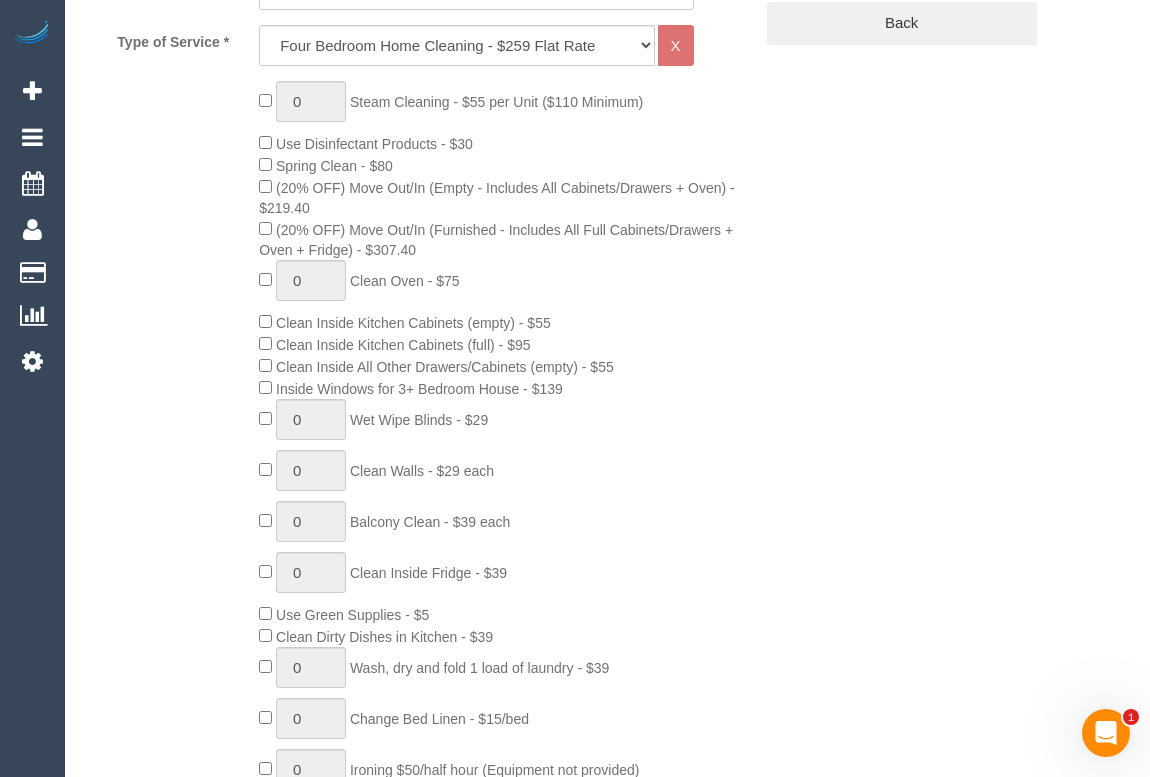 scroll, scrollTop: 727, scrollLeft: 0, axis: vertical 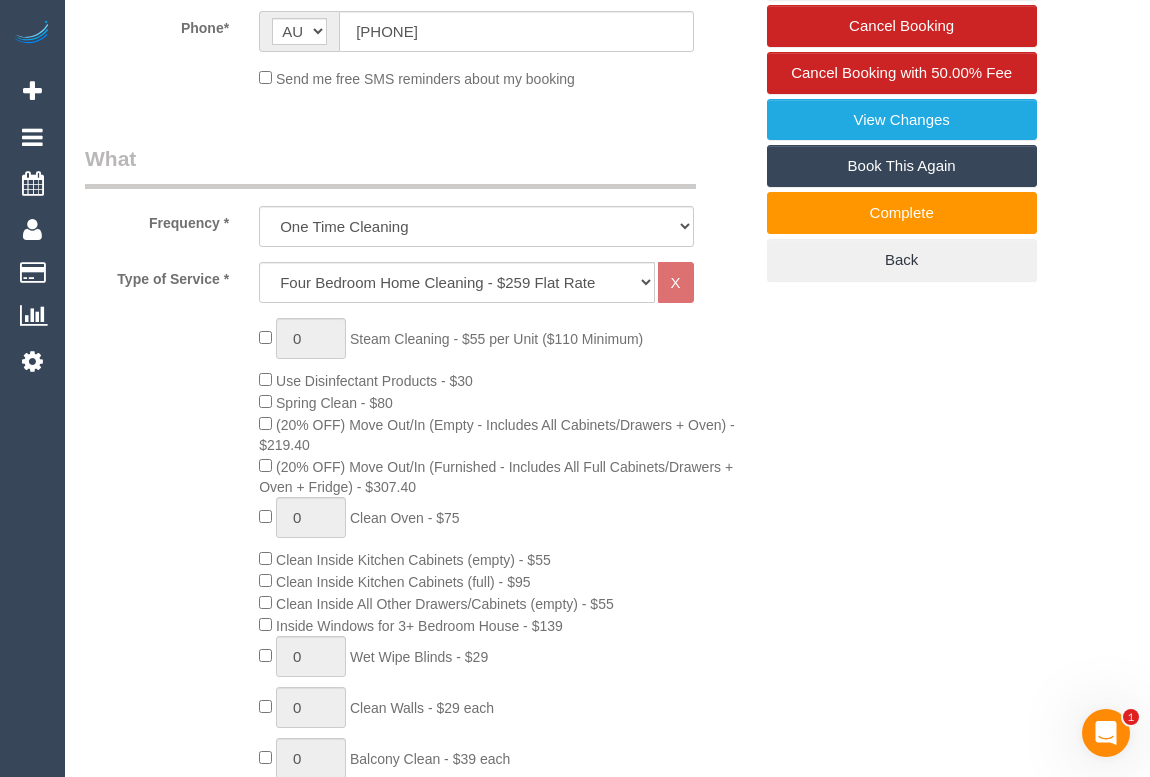 click on "(20% OFF) Move Out/In (Empty - Includes All Cabinets/Drawers + Oven) - $219.40" 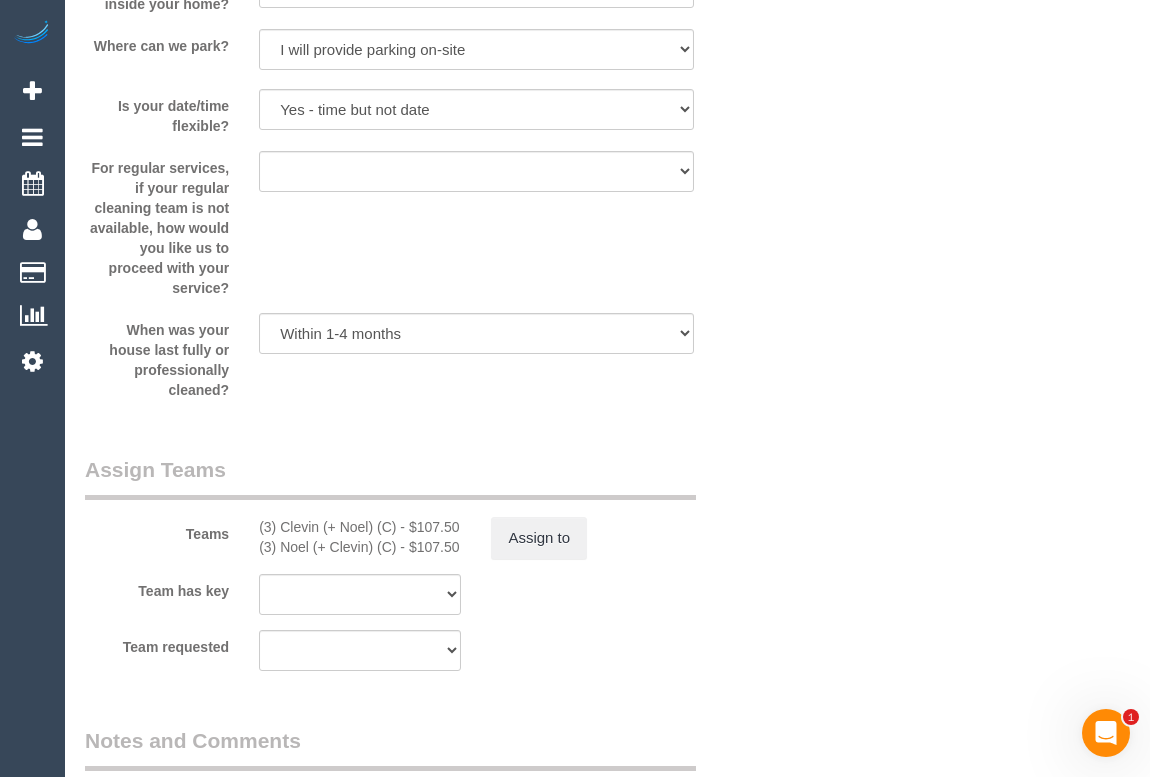 scroll, scrollTop: 3363, scrollLeft: 0, axis: vertical 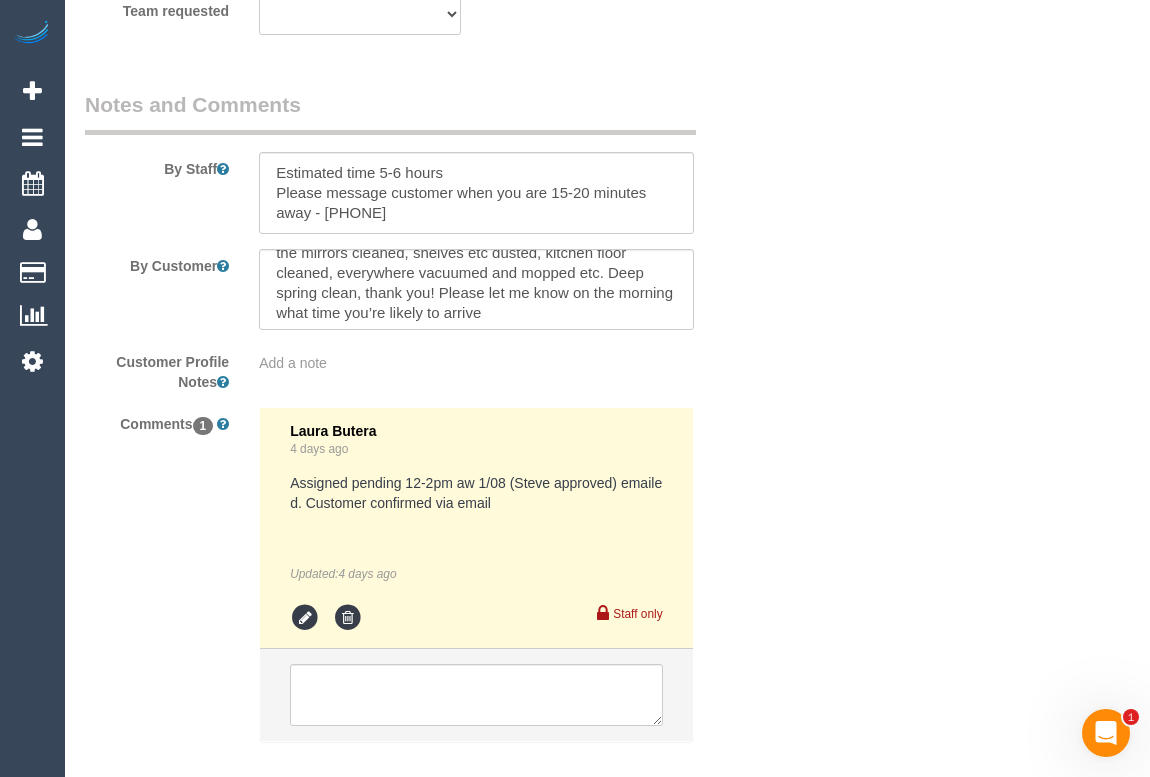 click on "Who
Email*
hello@gigiruss.com
Name *
Georgie
Russell
new customer
Where
Address*
5 Dactyl Rd
Moorabbin
ACT
NSW
NT
QLD
SA
TAS
VIC
WA
3189
Location
Office City East (North) East (South) Inner East Inner North (East) Inner North (West) Inner South East Inner West North (East) North (West) Outer East Outer North (East) Outer North (West) Outer South East Outer West South East (East) South East (West) West (North) West (South) ZG - Central ZG - East ZG - North ZG - South" at bounding box center [607, -1270] 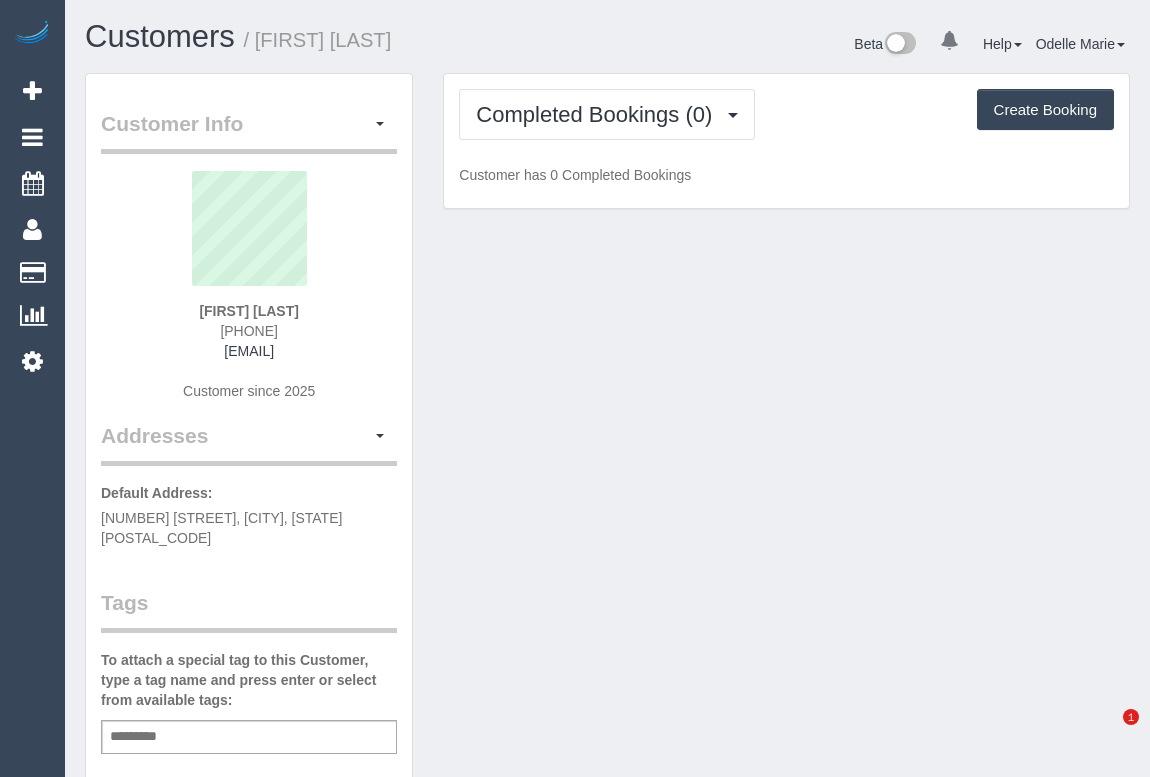 scroll, scrollTop: 0, scrollLeft: 0, axis: both 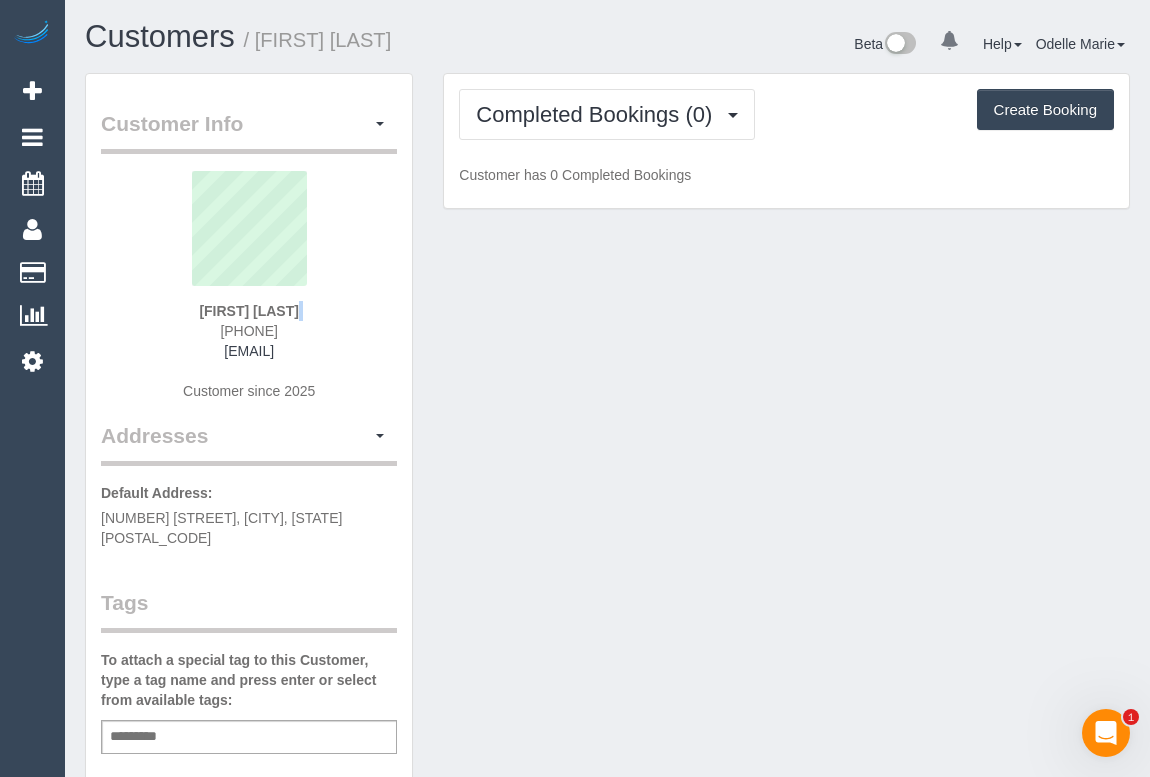 drag, startPoint x: 207, startPoint y: 328, endPoint x: 312, endPoint y: 316, distance: 105.68349 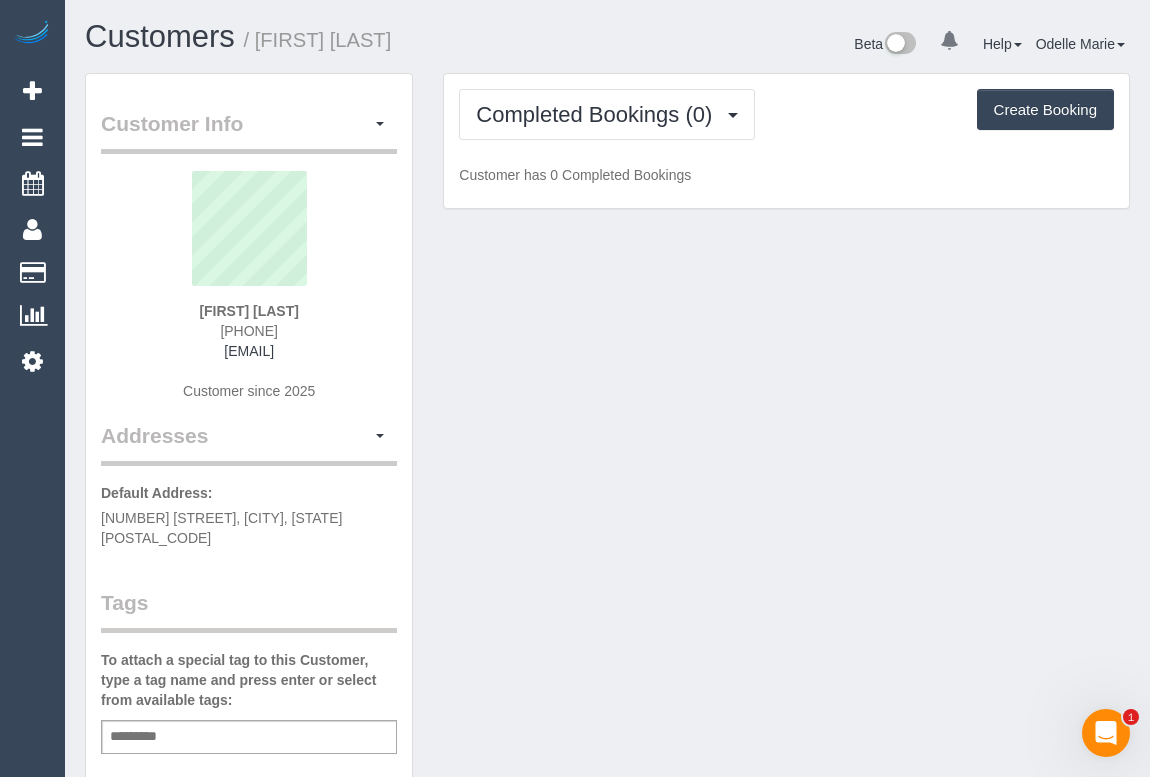 click on "Georgie Russell
0401445313
hello@gigiruss.com
Customer since 2025" at bounding box center (249, 296) 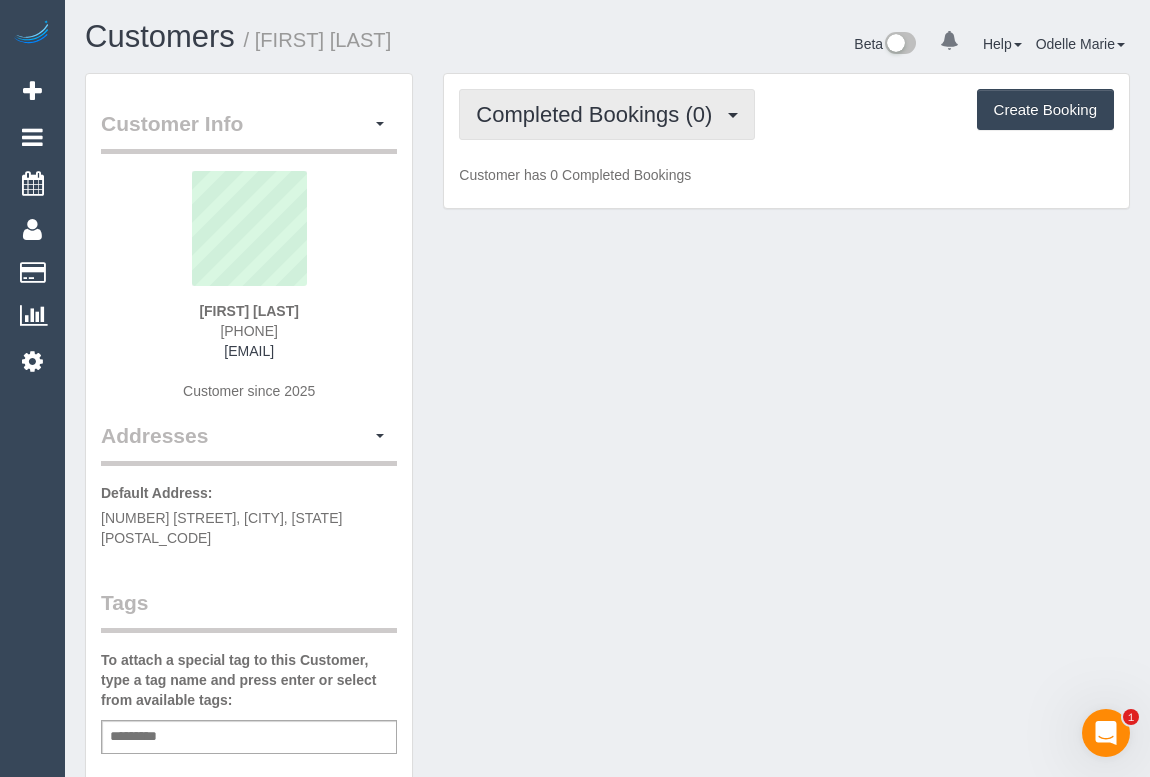 click on "Completed Bookings (0)" at bounding box center (599, 114) 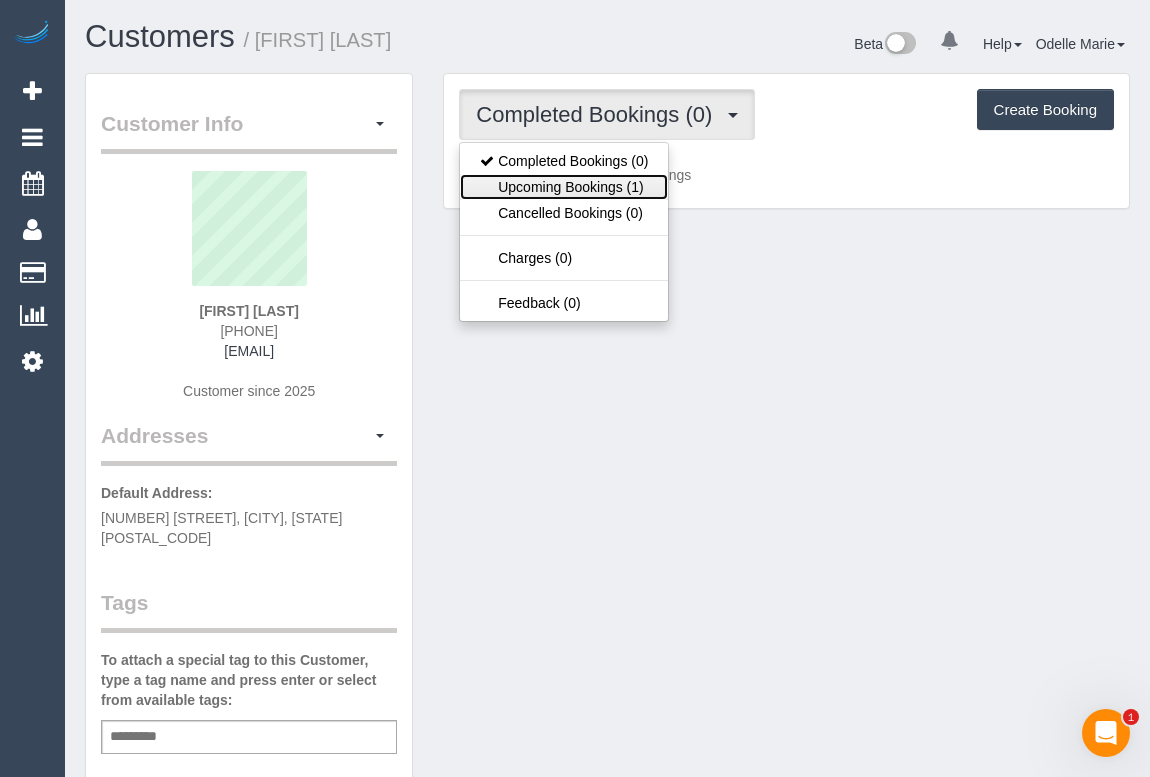 click on "Upcoming Bookings (1)" at bounding box center (564, 187) 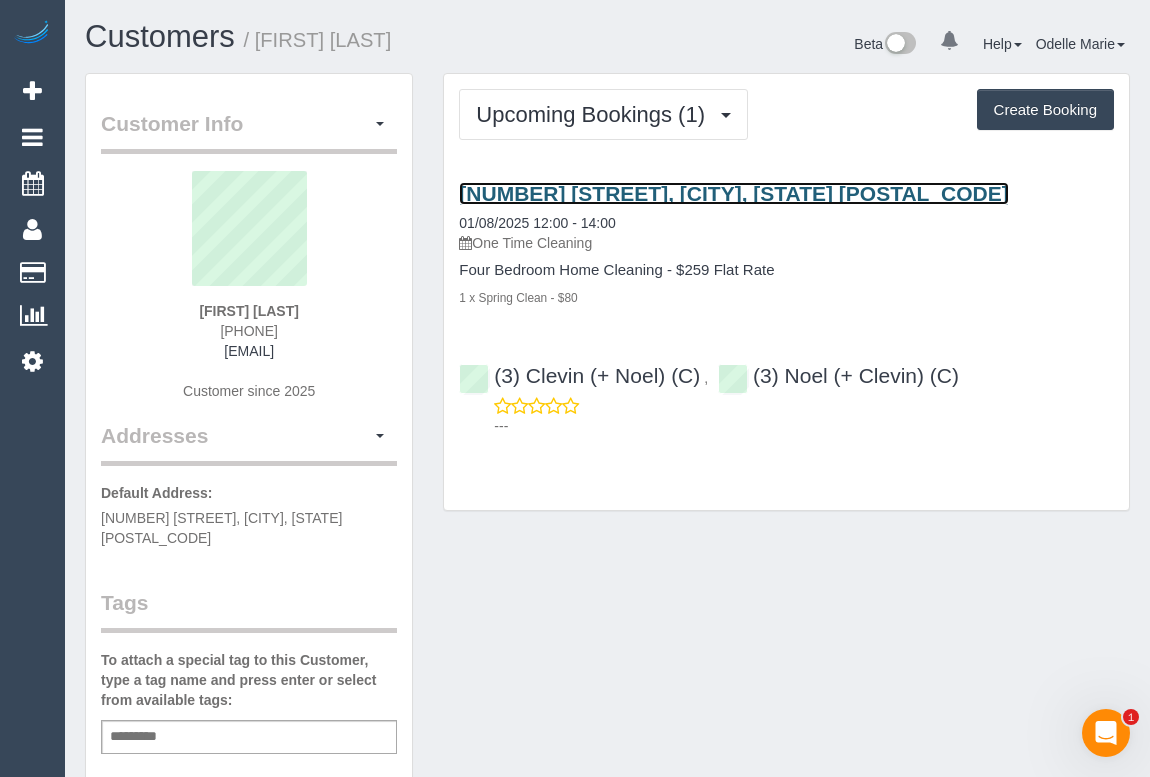click on "[NUMBER] [STREET], [CITY], [STATE] [POSTCODE]" at bounding box center (733, 193) 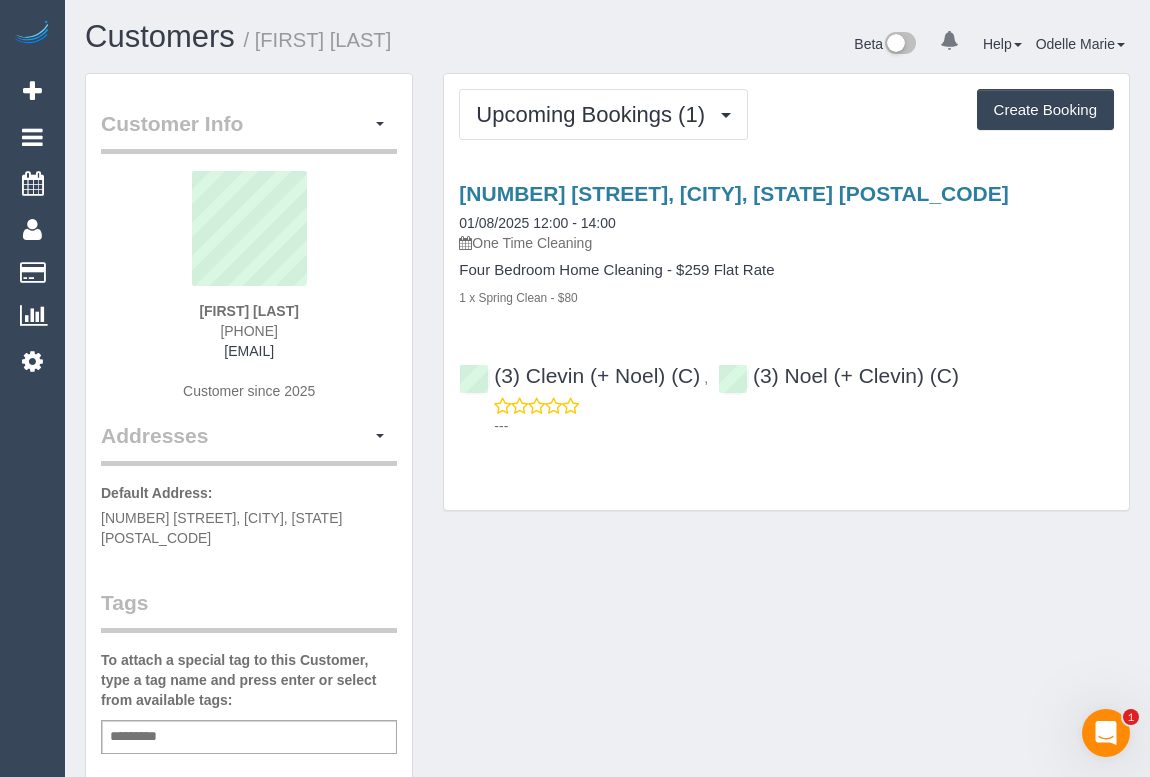 drag, startPoint x: 677, startPoint y: 603, endPoint x: 676, endPoint y: 622, distance: 19.026299 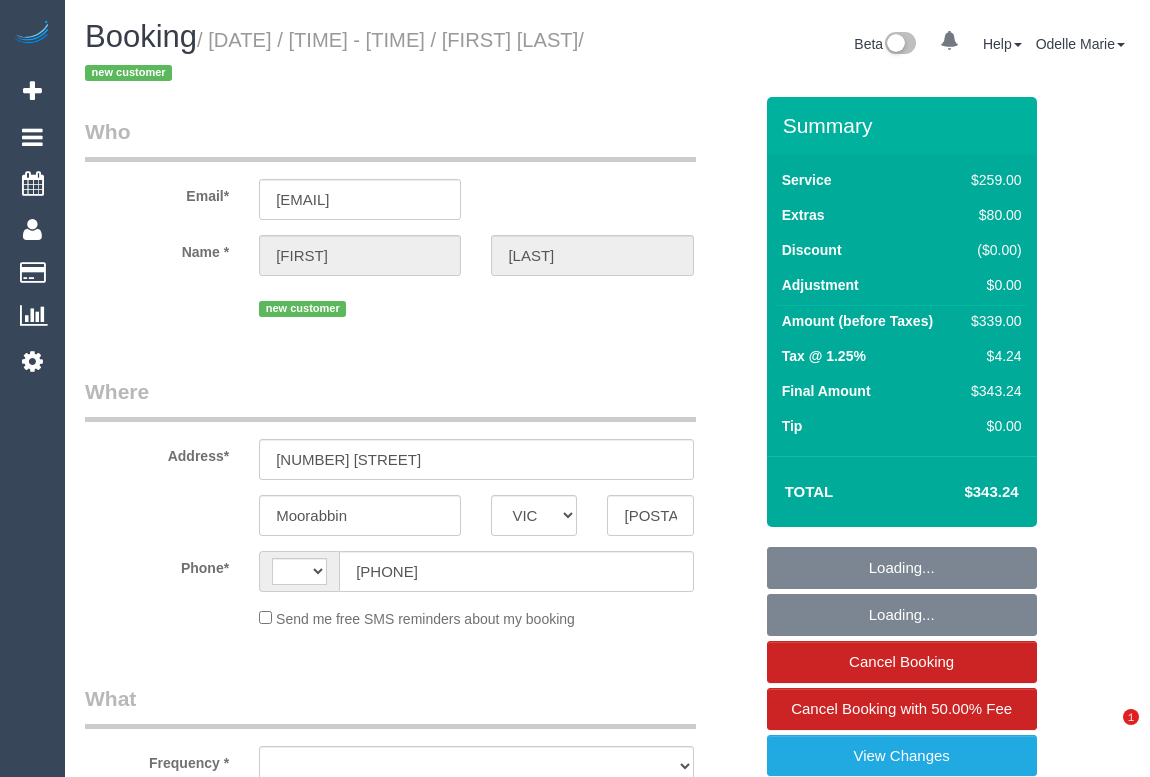 select on "VIC" 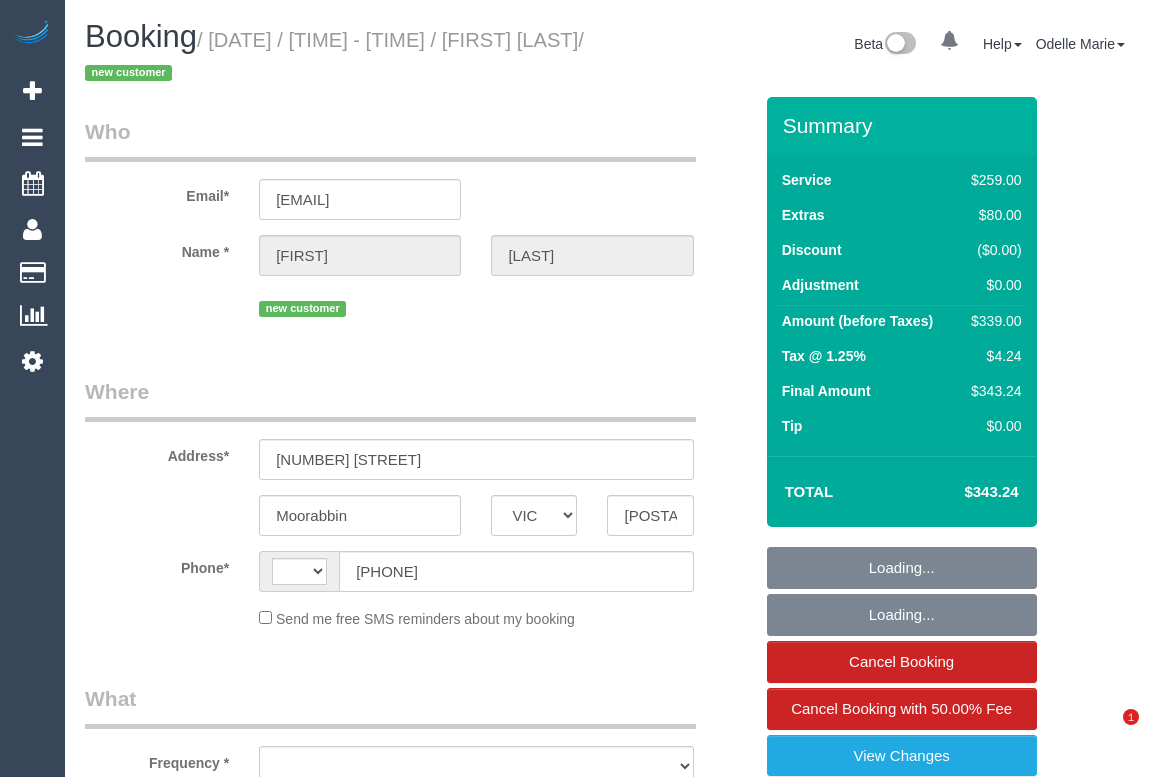 scroll, scrollTop: 0, scrollLeft: 0, axis: both 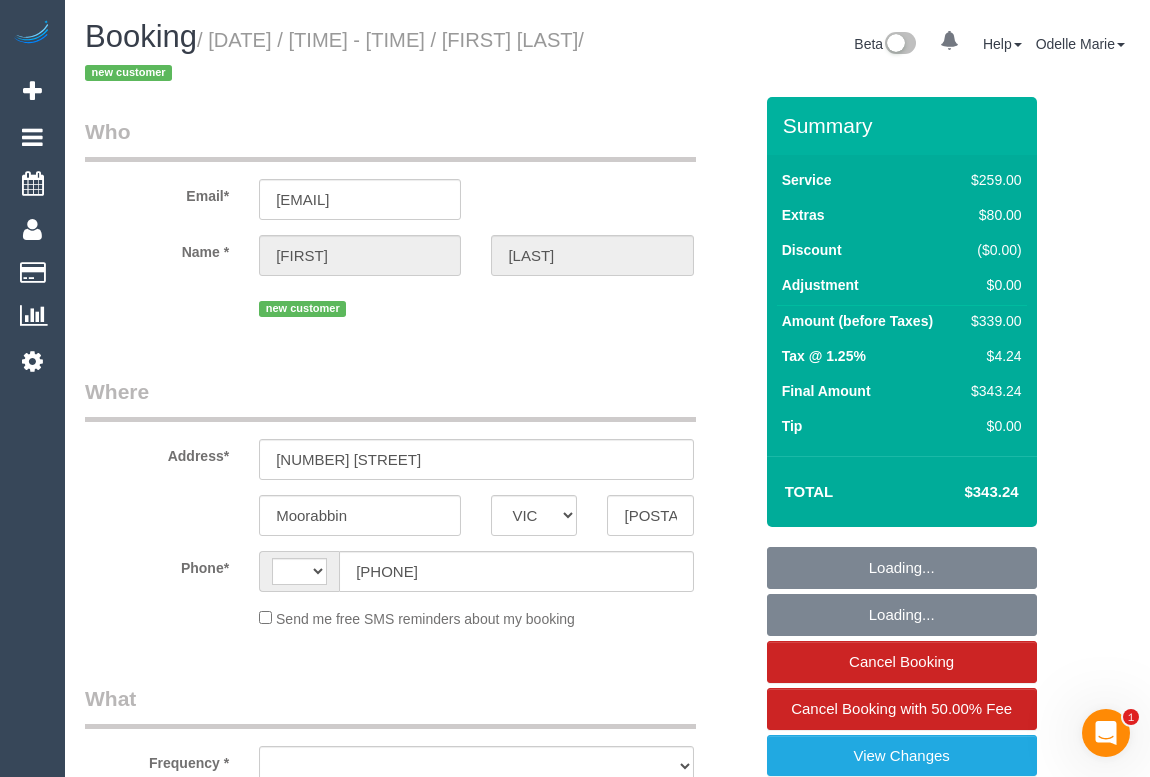select on "string:stripe-pm_1RpTzS2GScqysDRV6CMWJRk4" 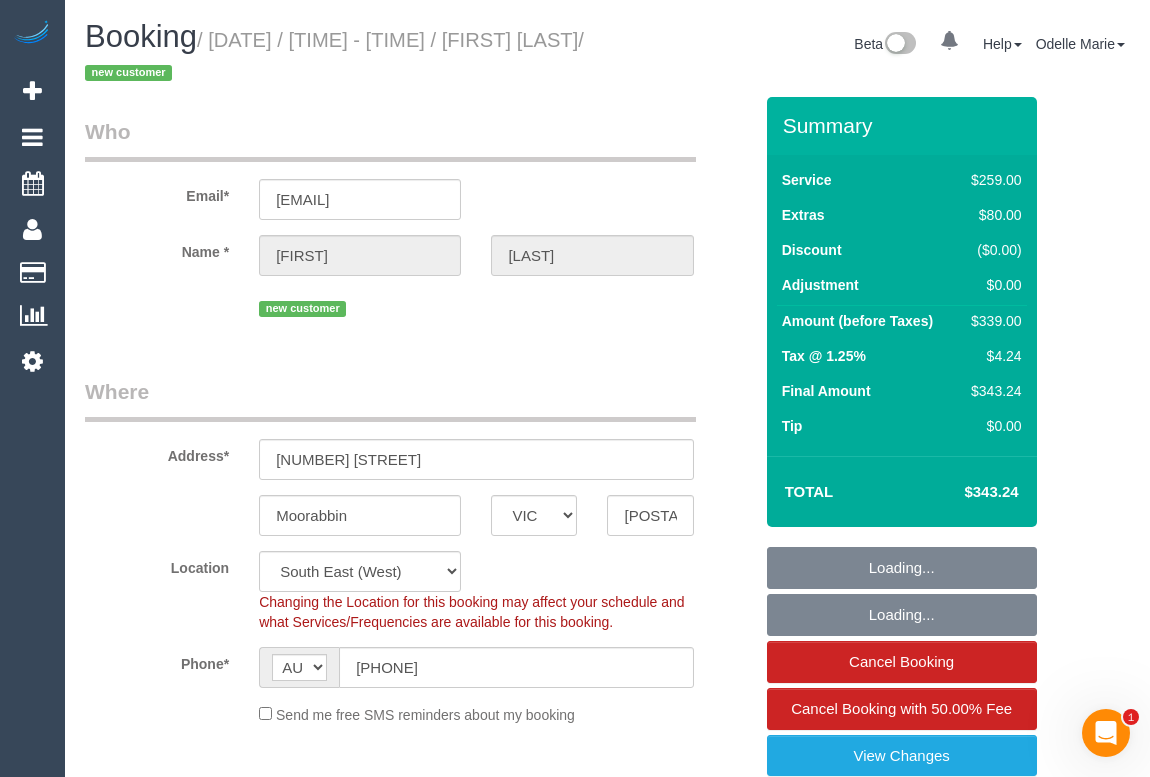 select on "string:AU" 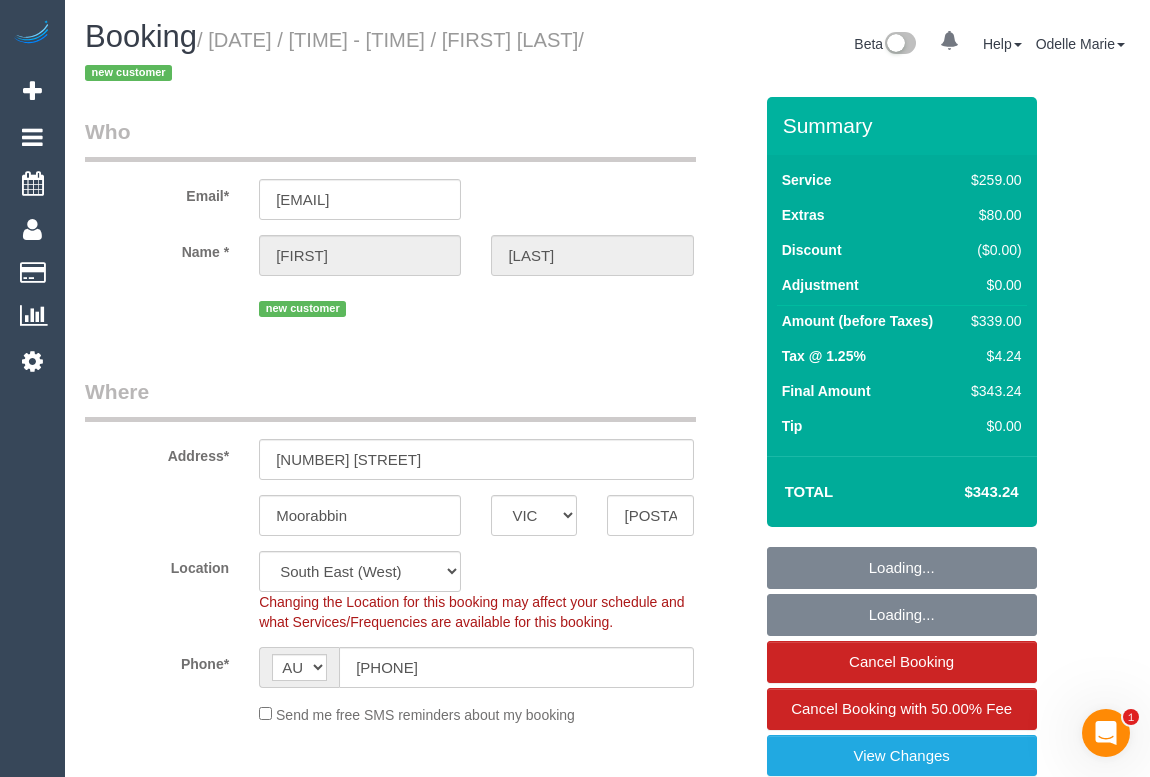 select on "object:818" 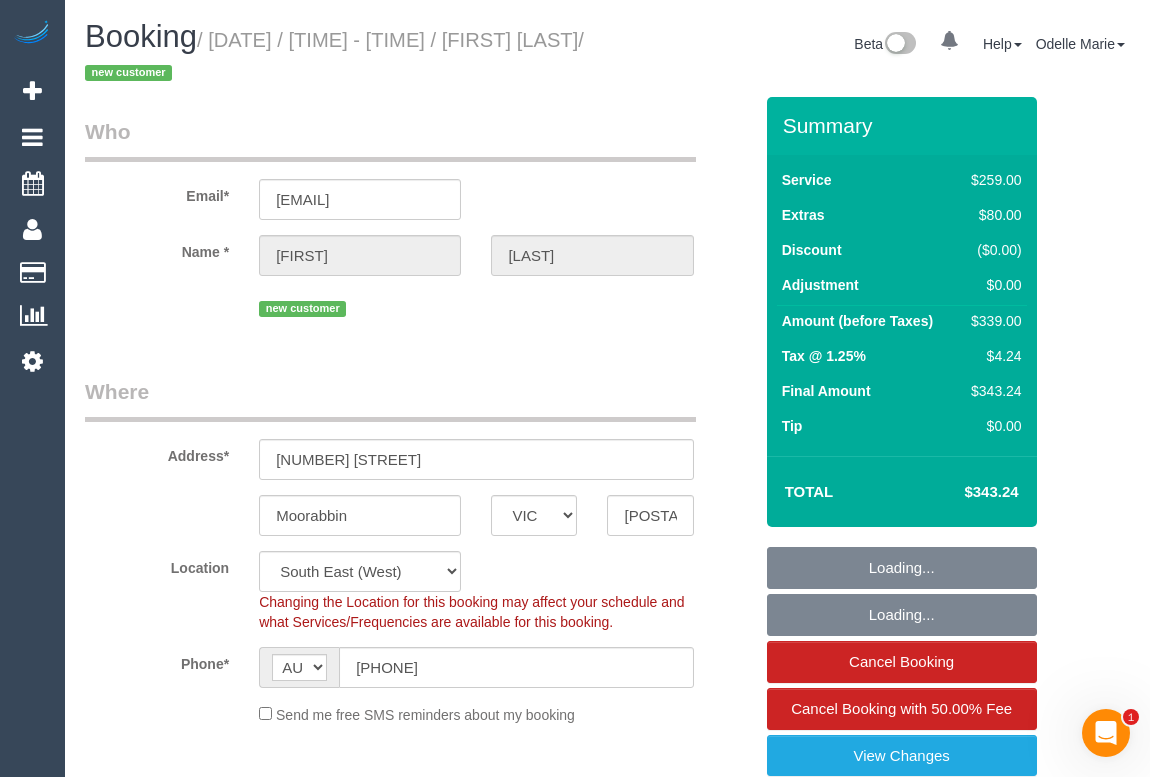 select on "spot1" 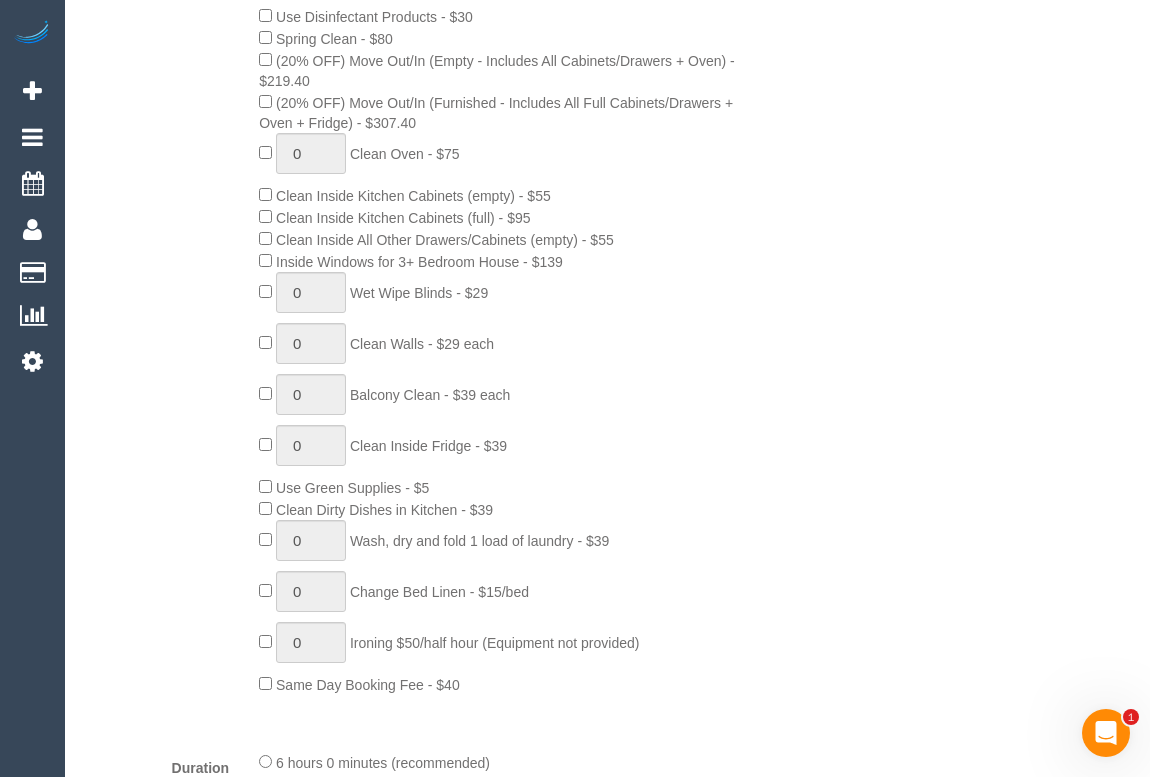 scroll, scrollTop: 545, scrollLeft: 0, axis: vertical 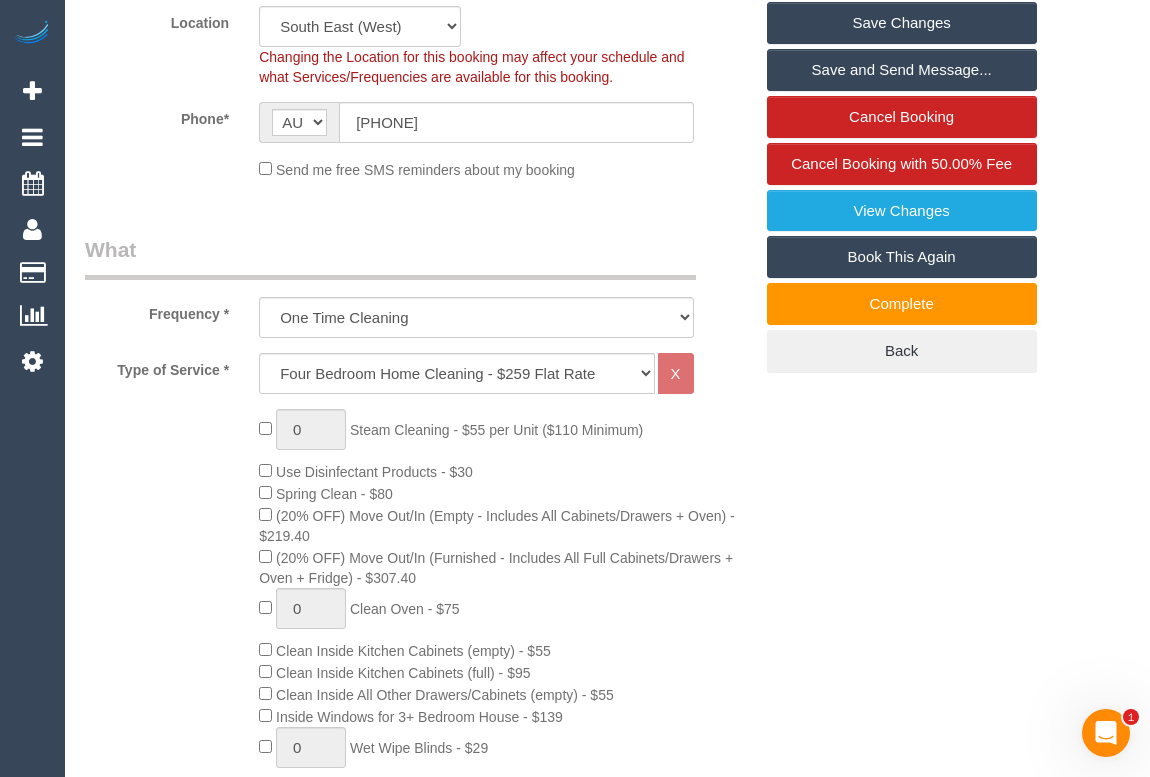 click on "Who
Email*
hello@gigiruss.com
Name *
Georgie
Russell
new customer
Where
Address*
5 Dactyl Rd
Moorabbin
ACT
NSW
NT
QLD
SA
TAS
VIC
WA
3189
Location
Office City East (North) East (South) Inner East Inner North (East) Inner North (West) Inner South East Inner West North (East) North (West) Outer East Outer North (East) Outer North (West) Outer South East Outer West South East (East) South East (West) West (North) West (South) ZG - Central ZG - East ZG - North ZG - South" at bounding box center [607, 1639] 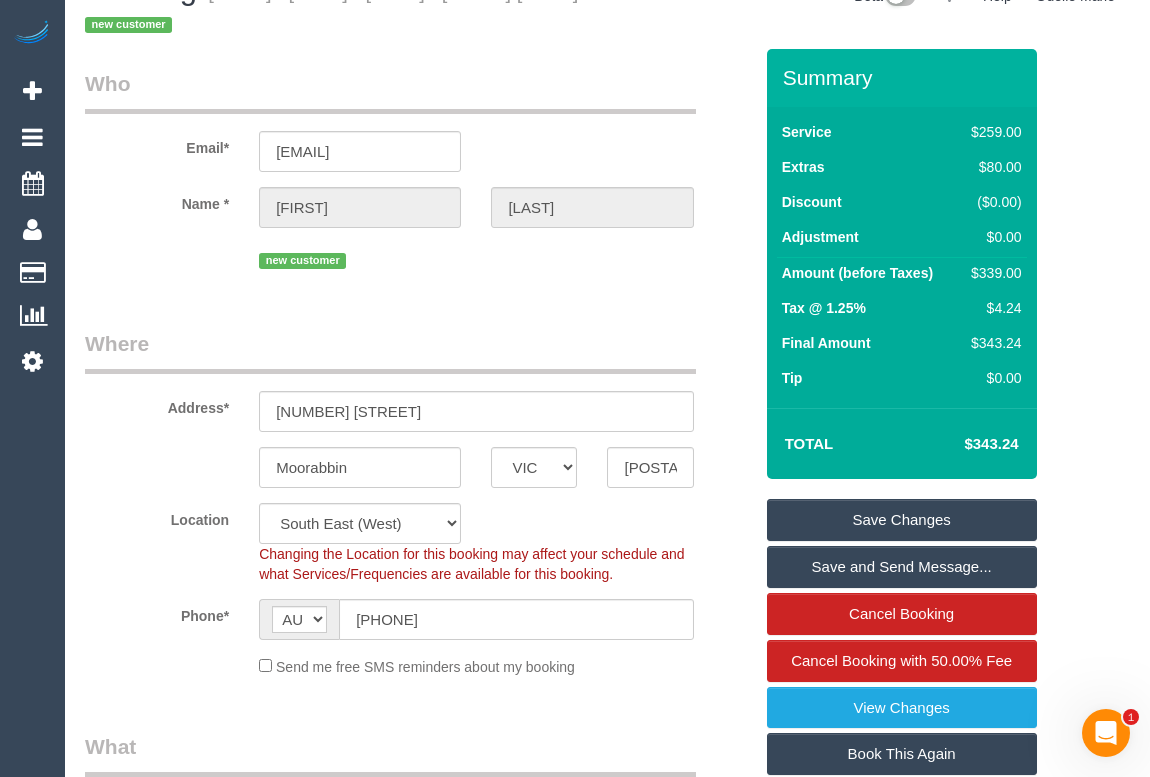 scroll, scrollTop: 0, scrollLeft: 0, axis: both 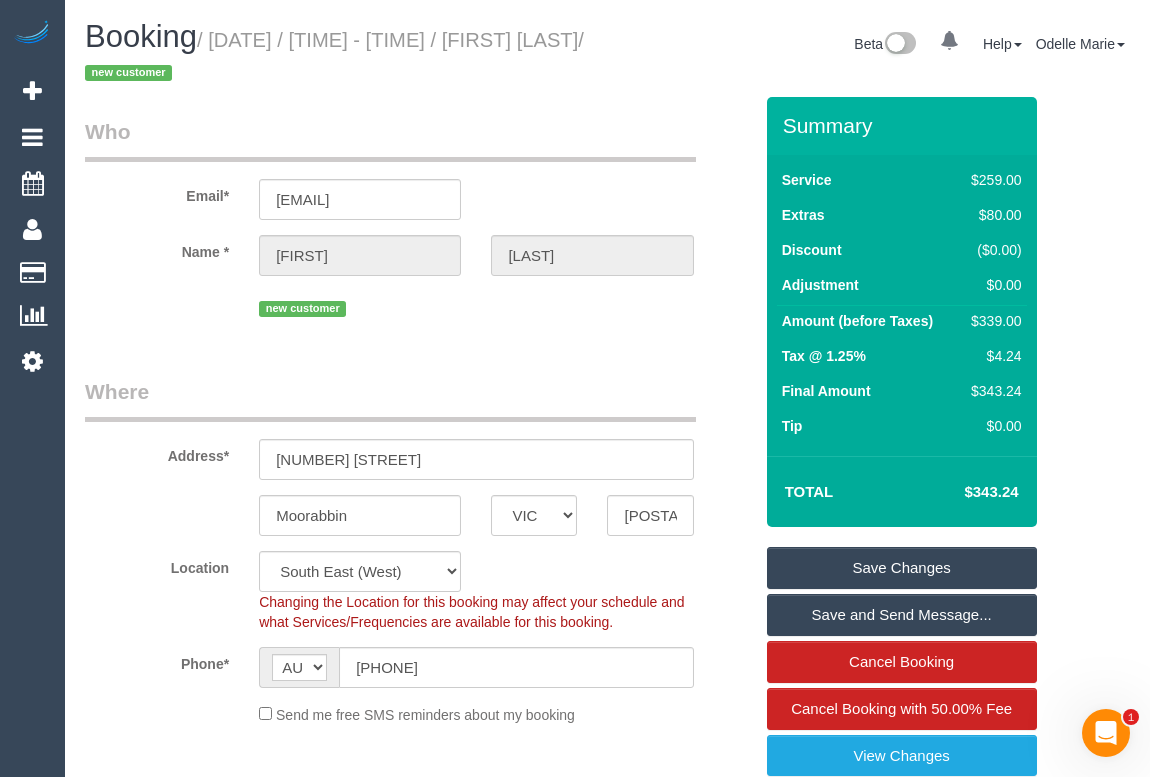 click on "Booking
/ August 01, 2025 / 12:00 - 14:00 / Georgie Russell
/
new customer" at bounding box center (339, 58) 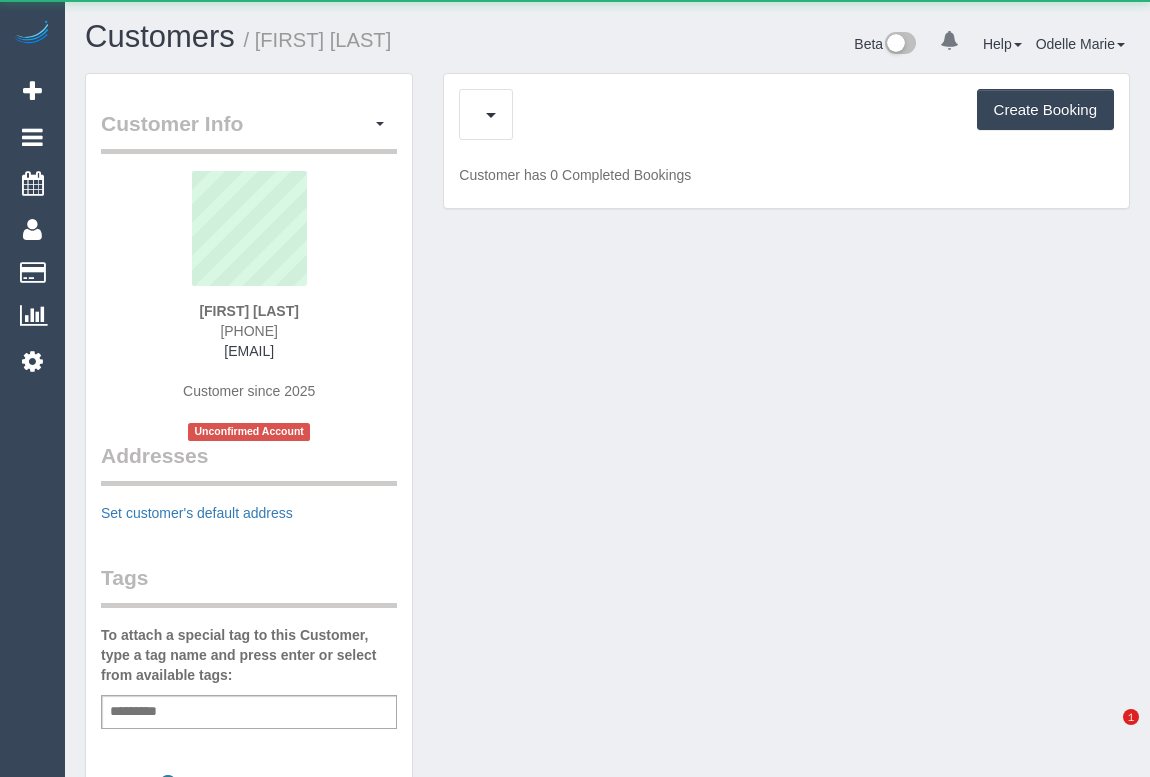 scroll, scrollTop: 0, scrollLeft: 0, axis: both 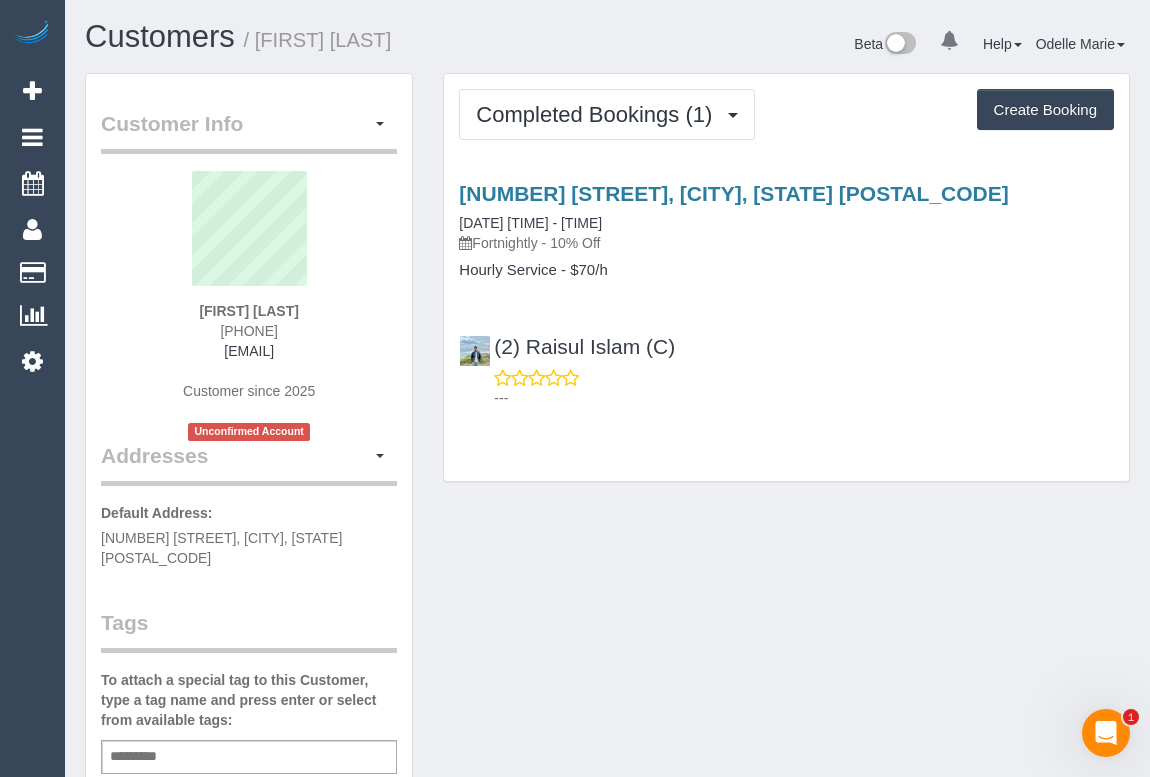 click on "Customer Info
Edit Contact Info
Send Message
Email Preferences
Special Sales Tax
View Changes
Send Confirm Account email
Block this Customer
Archive Account
Delete Account
Kimberley Howart" at bounding box center [607, 823] 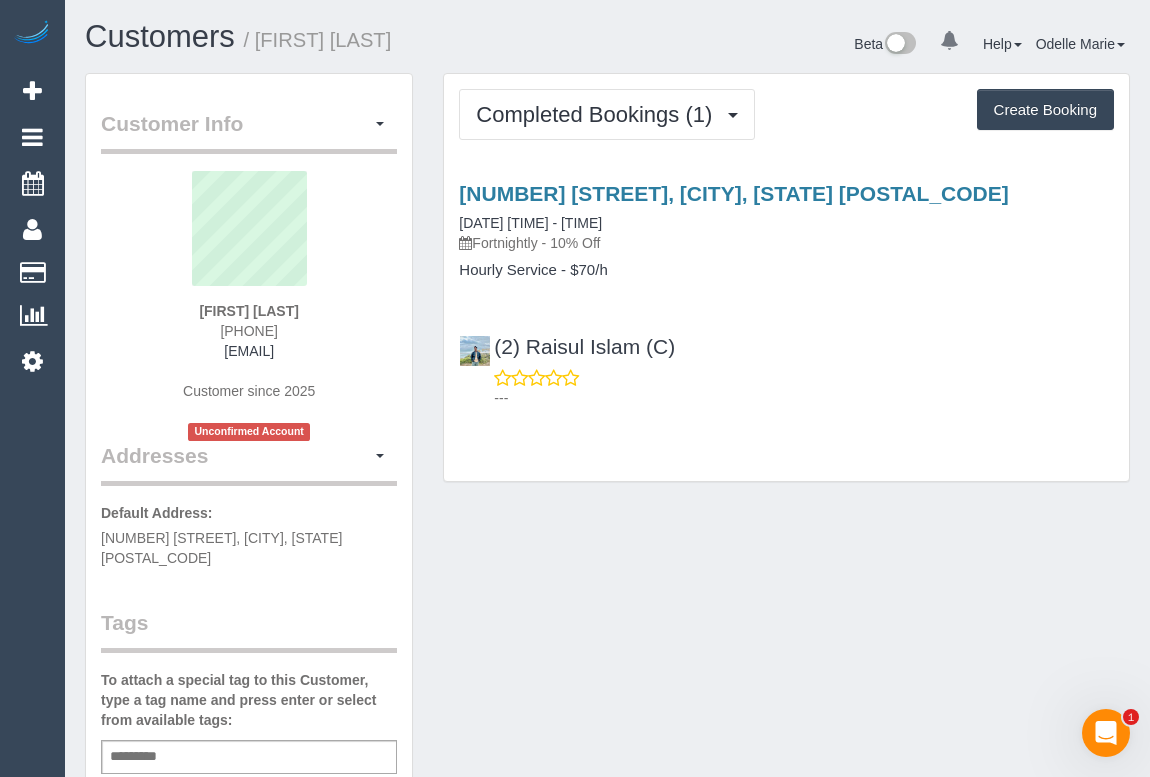 click on "Customer Info
Edit Contact Info
Send Message
Email Preferences
Special Sales Tax
View Changes
Send Confirm Account email
Block this Customer
Archive Account
Delete Account
Kimberley Howart" at bounding box center [607, 823] 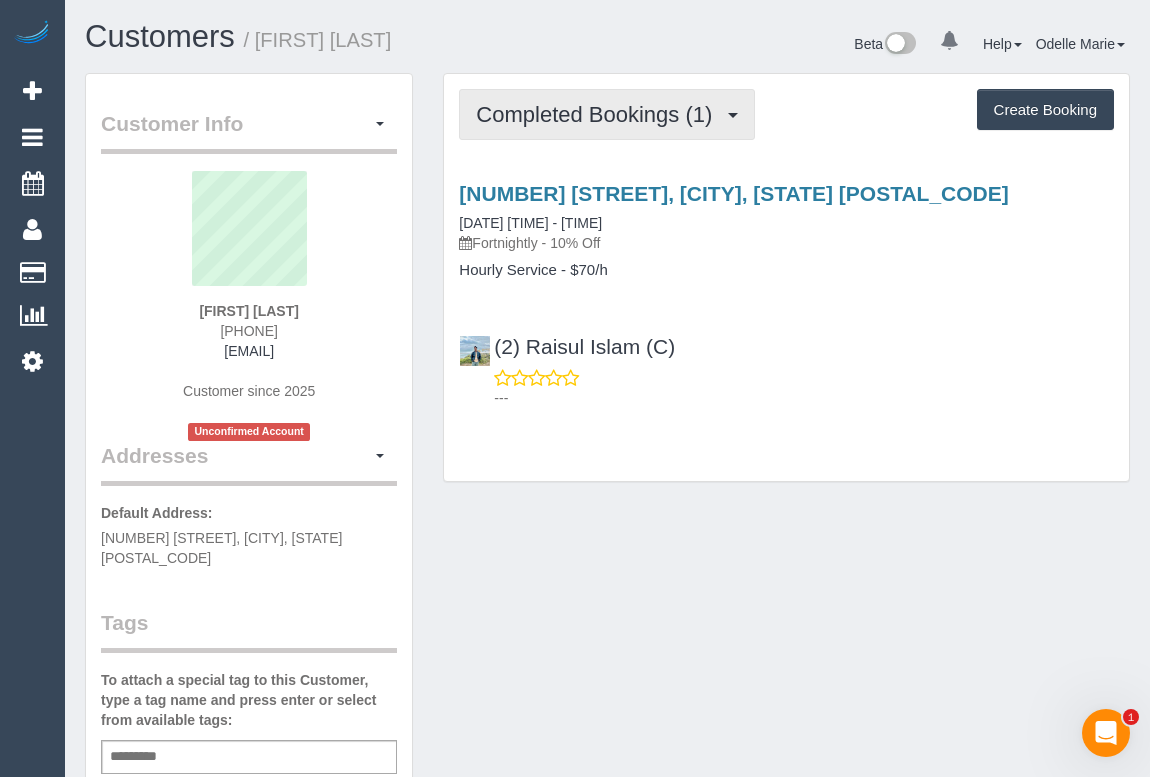 click on "Completed Bookings (1)" at bounding box center (599, 114) 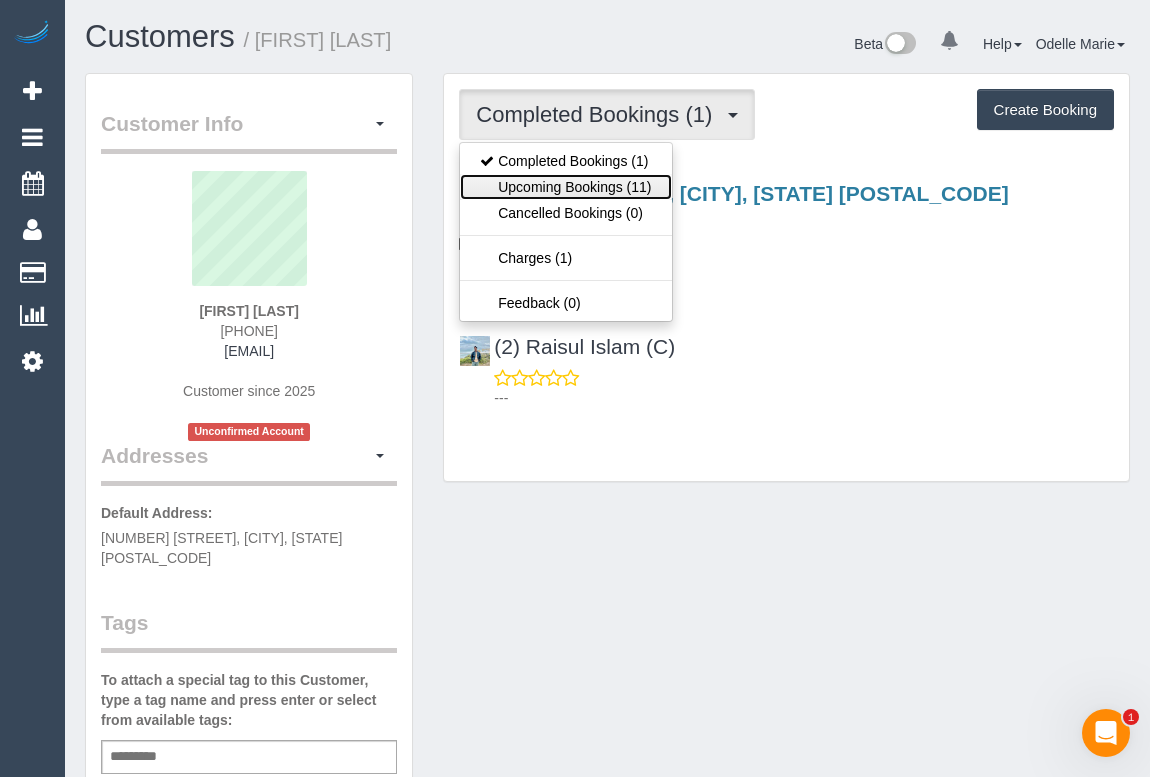click on "Upcoming Bookings (11)" at bounding box center (565, 187) 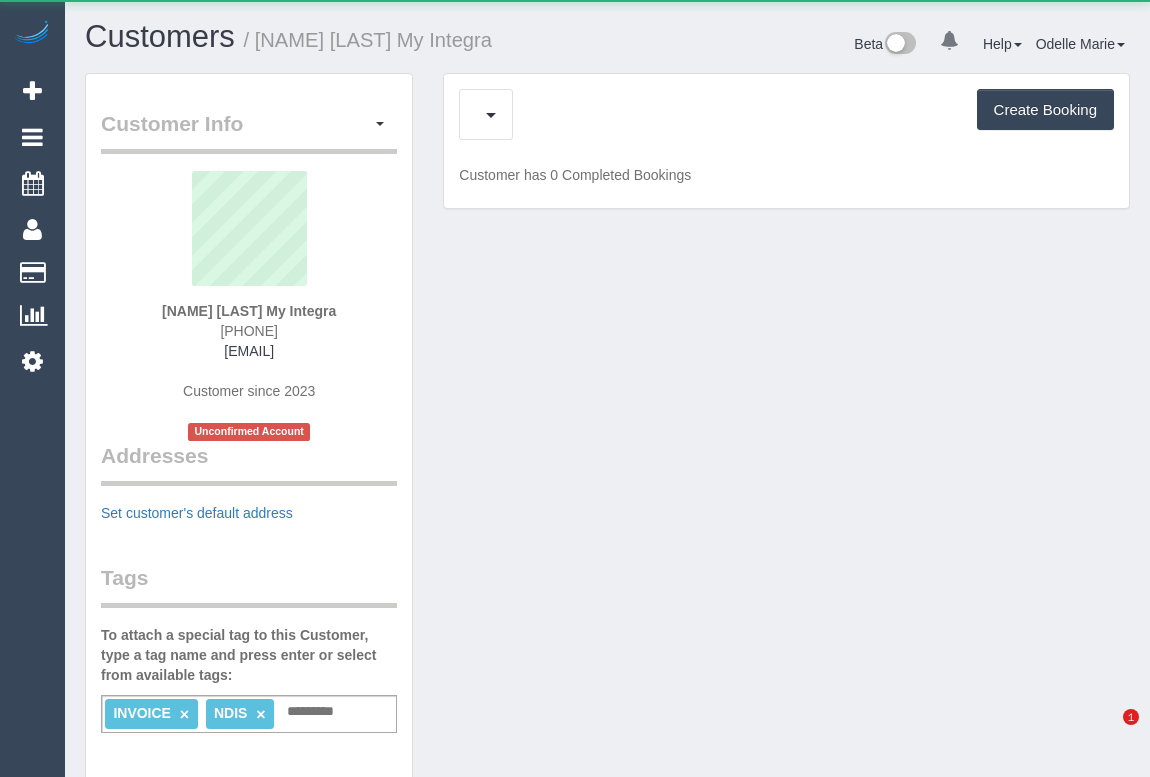 scroll, scrollTop: 0, scrollLeft: 0, axis: both 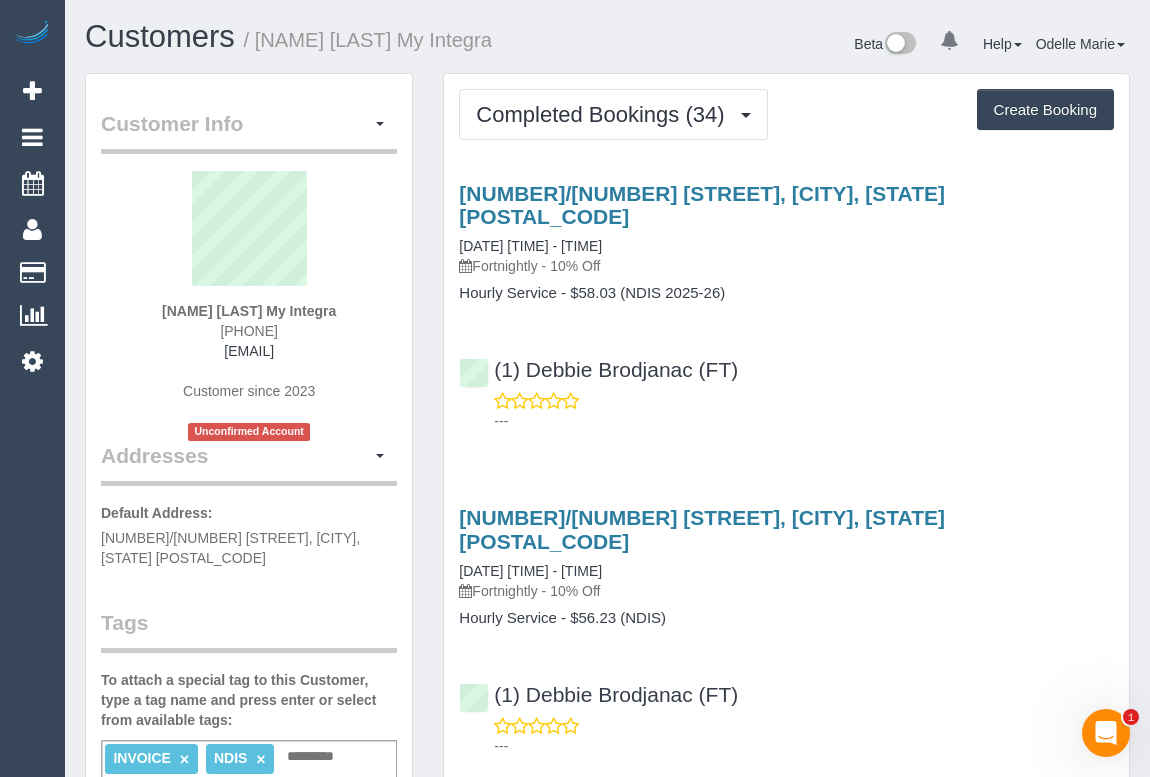click on "---" at bounding box center [786, 411] 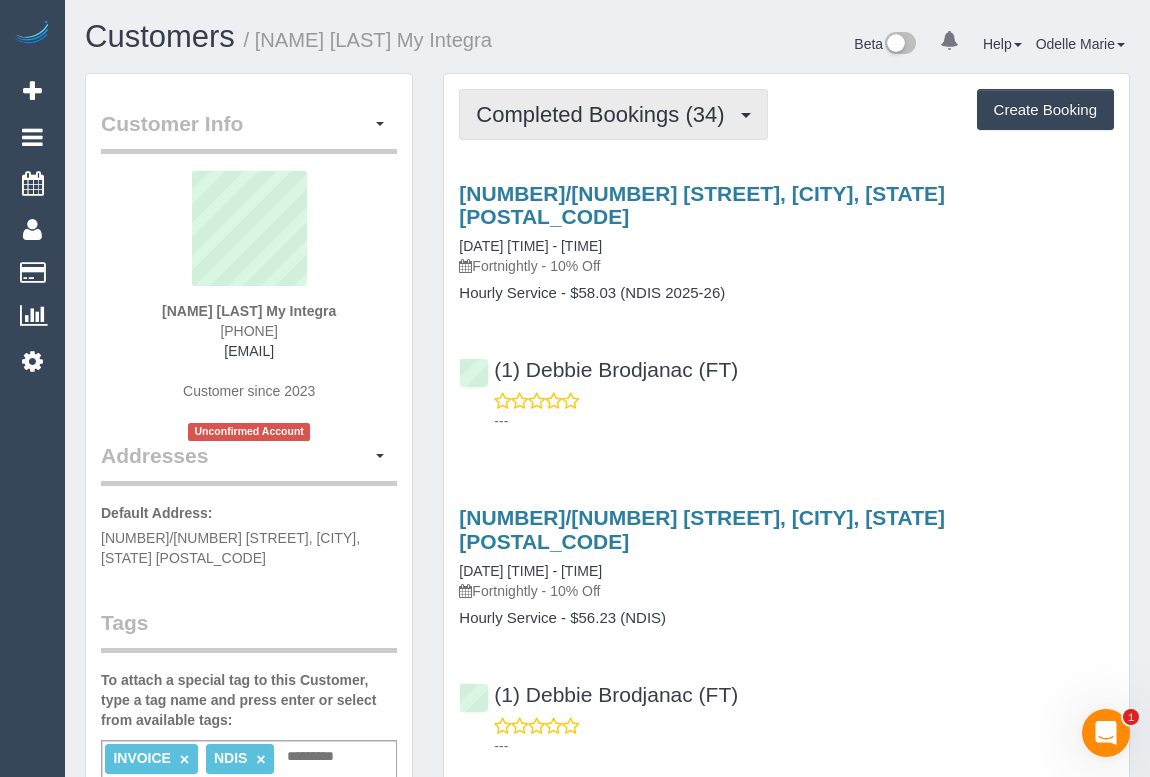 click on "Completed Bookings (34)" at bounding box center (613, 114) 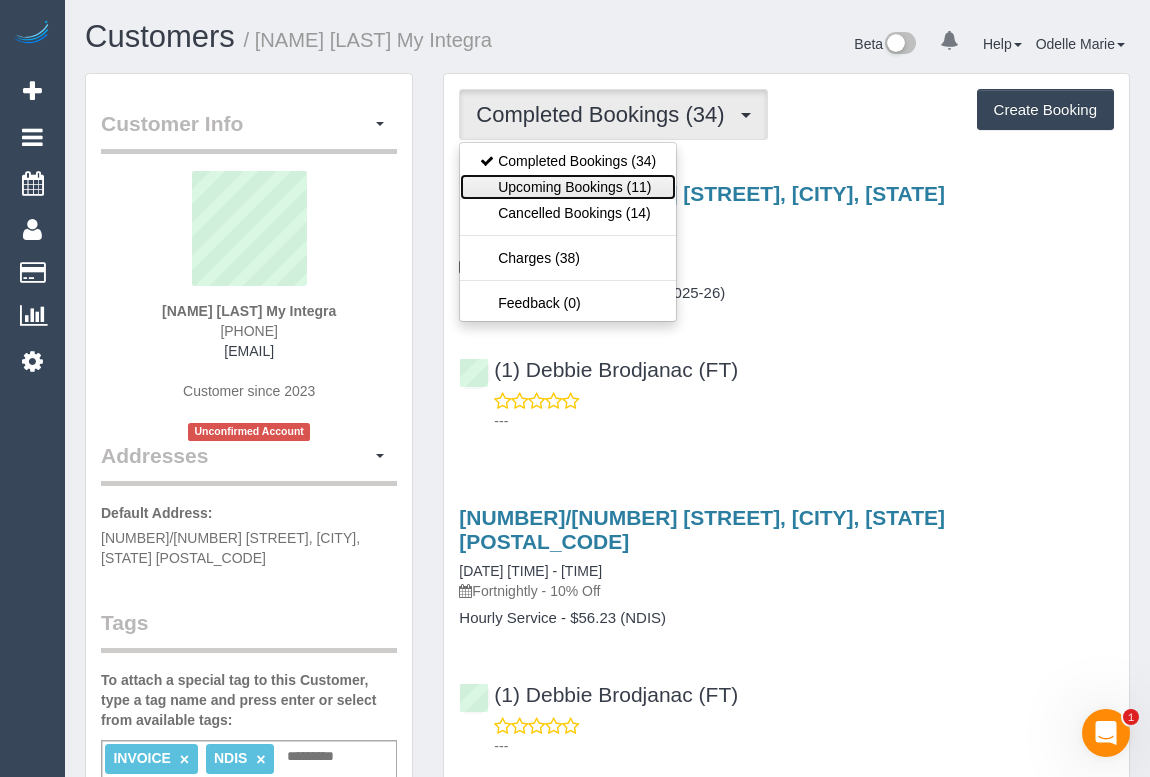 click on "Upcoming Bookings (11)" at bounding box center [568, 187] 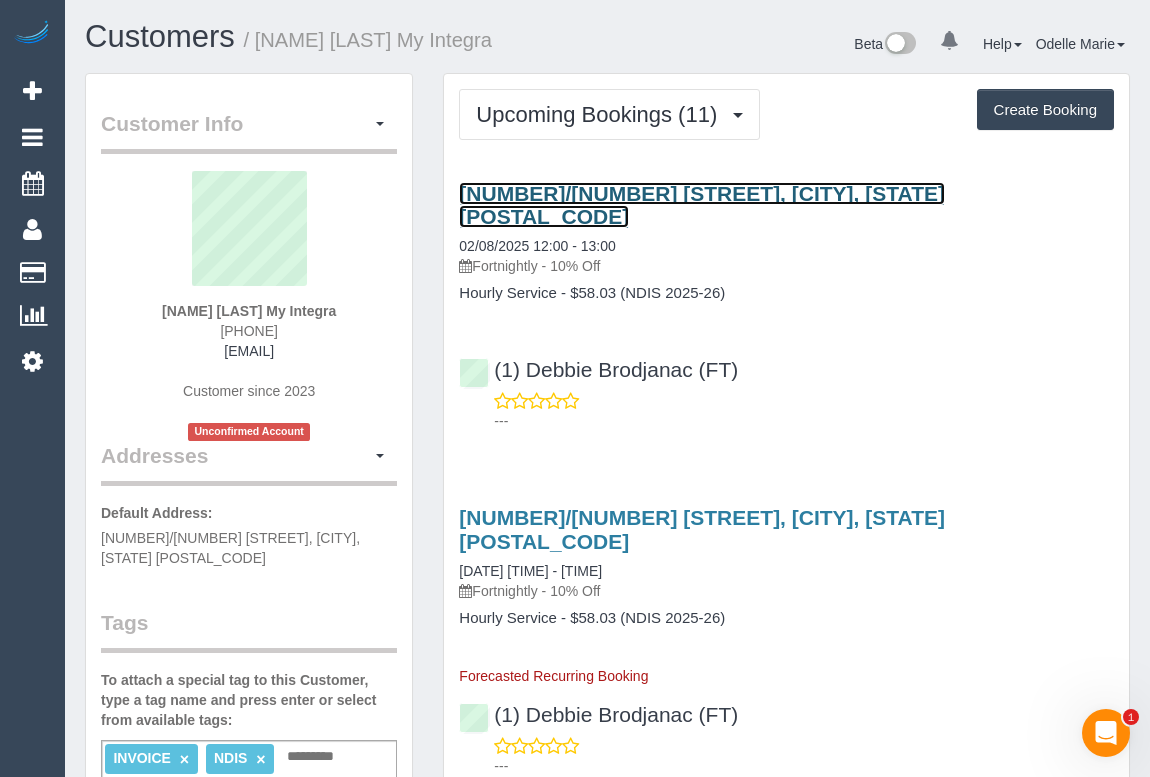 click on "[NUMBER]/[NUMBER] [STREET], [CITY], [STATE] [POSTAL_CODE]" at bounding box center [702, 205] 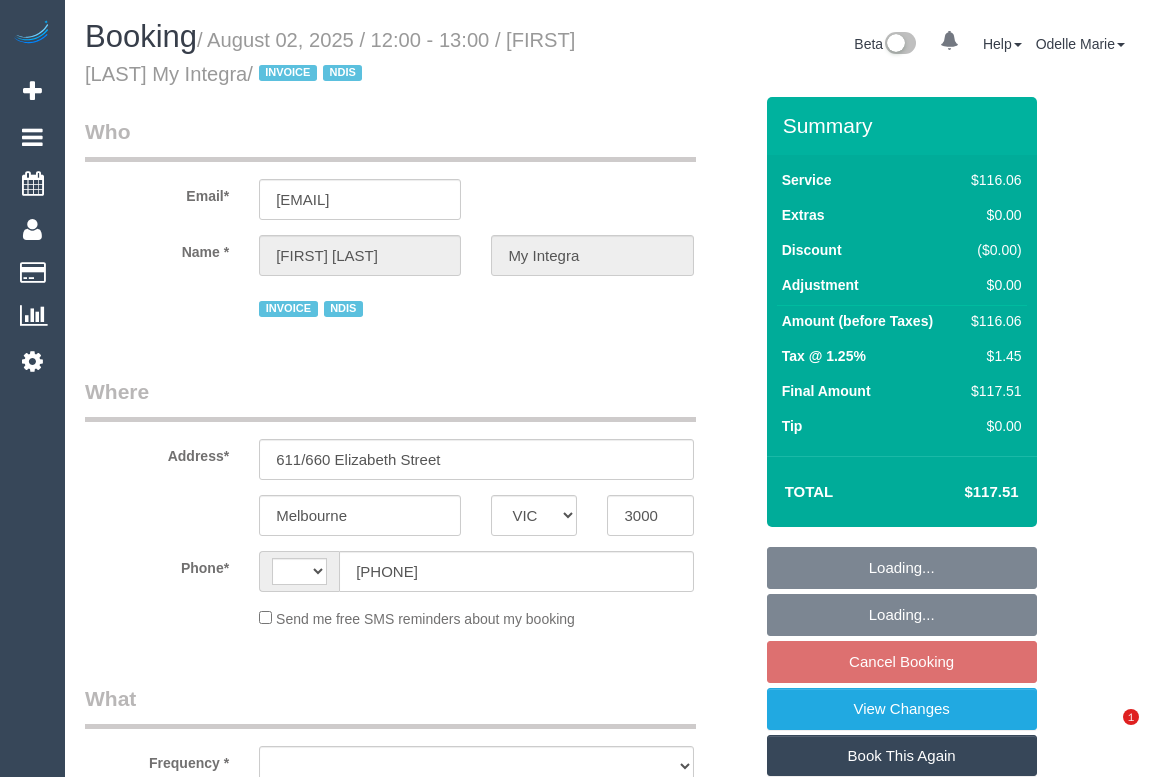 select on "VIC" 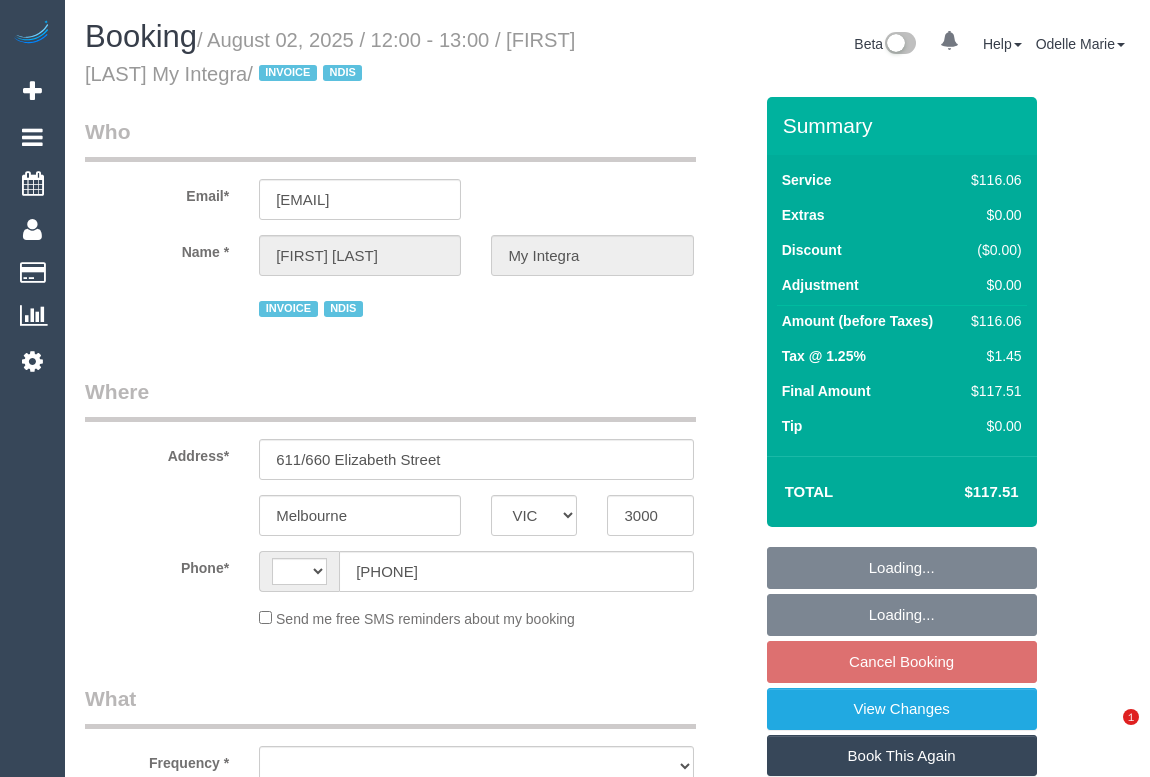 scroll, scrollTop: 0, scrollLeft: 0, axis: both 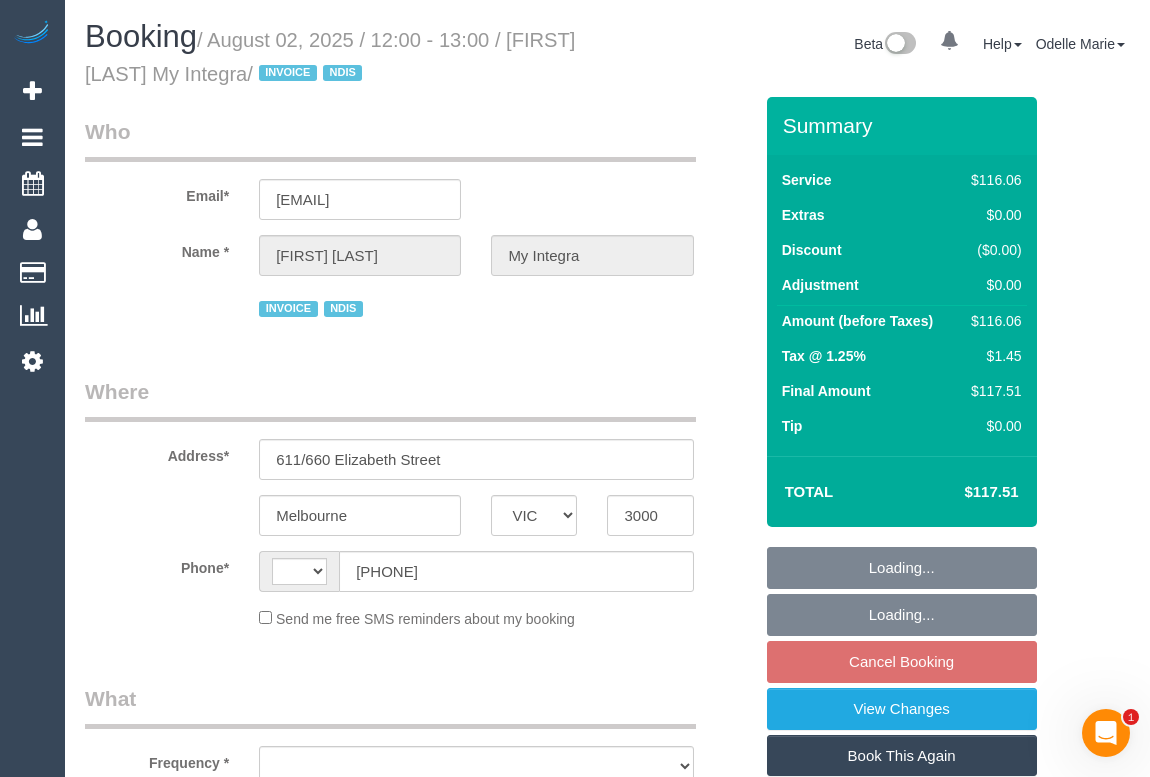 select on "object:278" 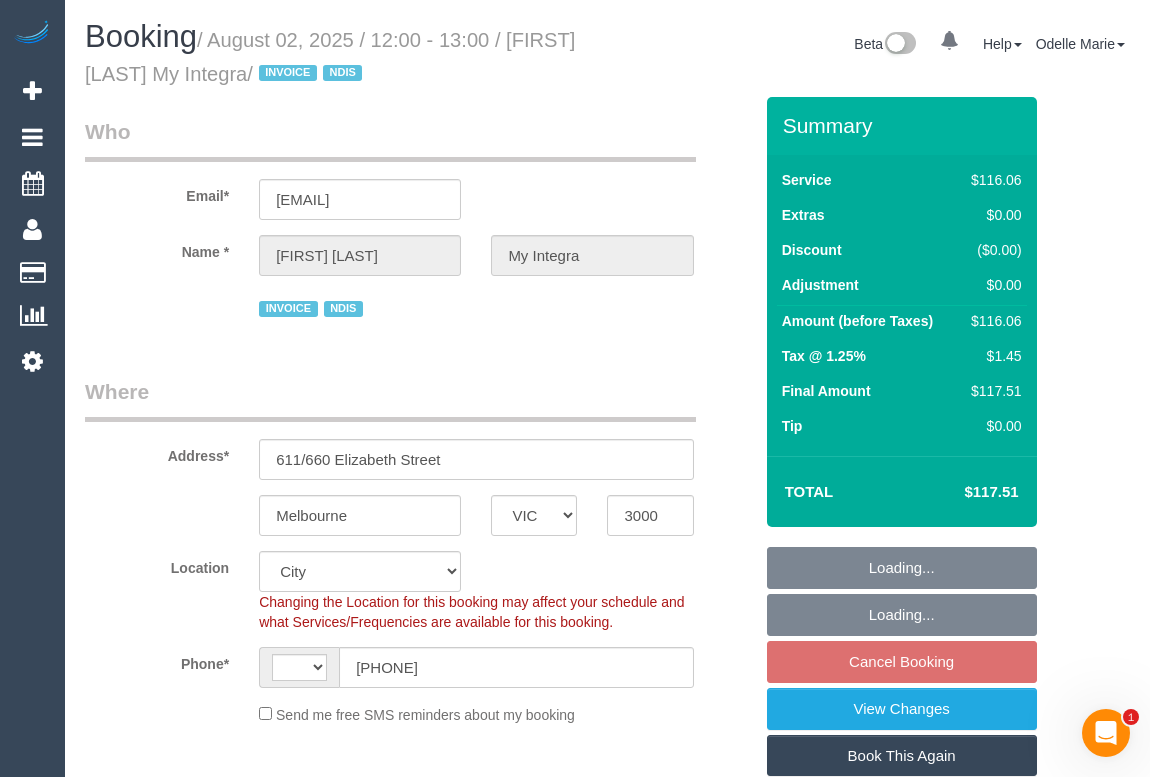 select on "string:AU" 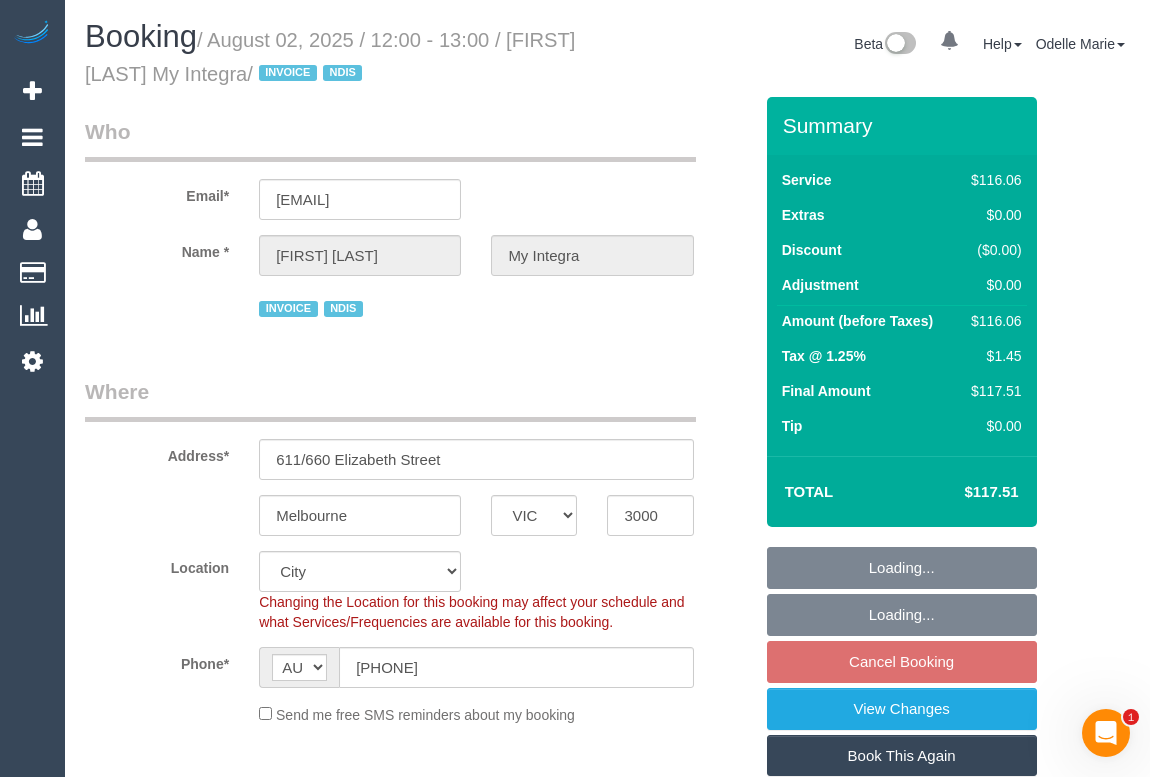 select on "number:28" 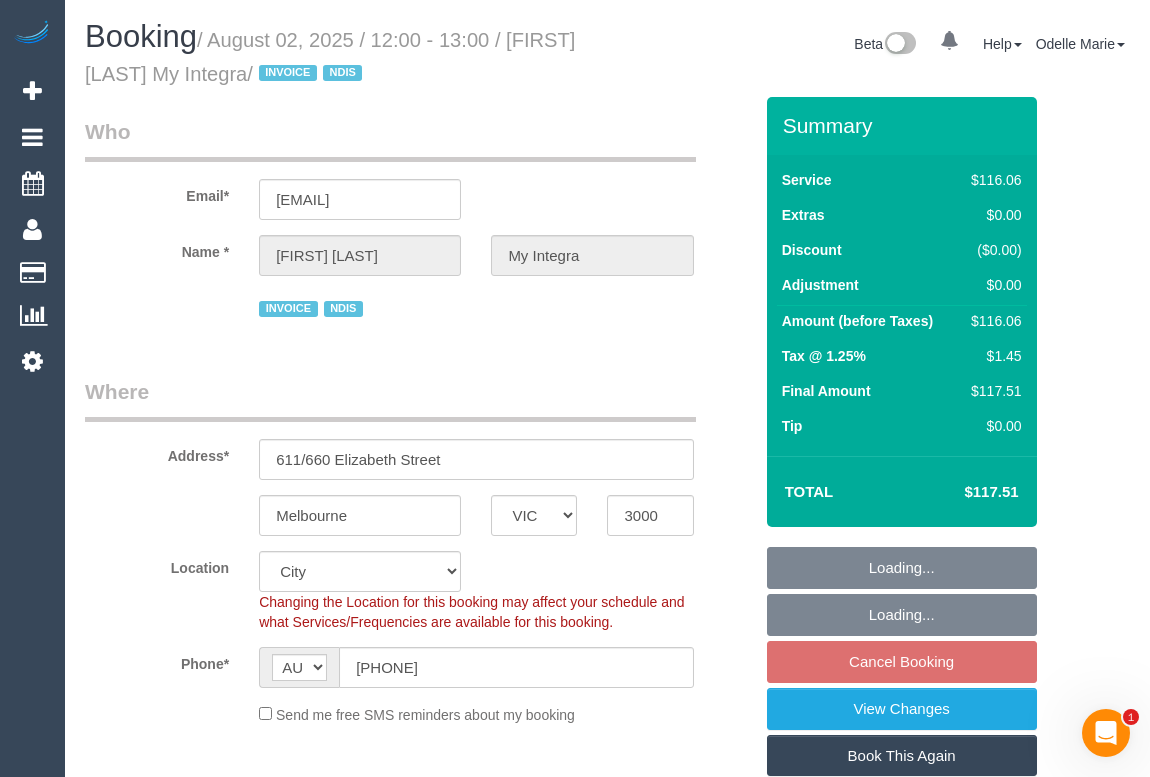 select on "object:1129" 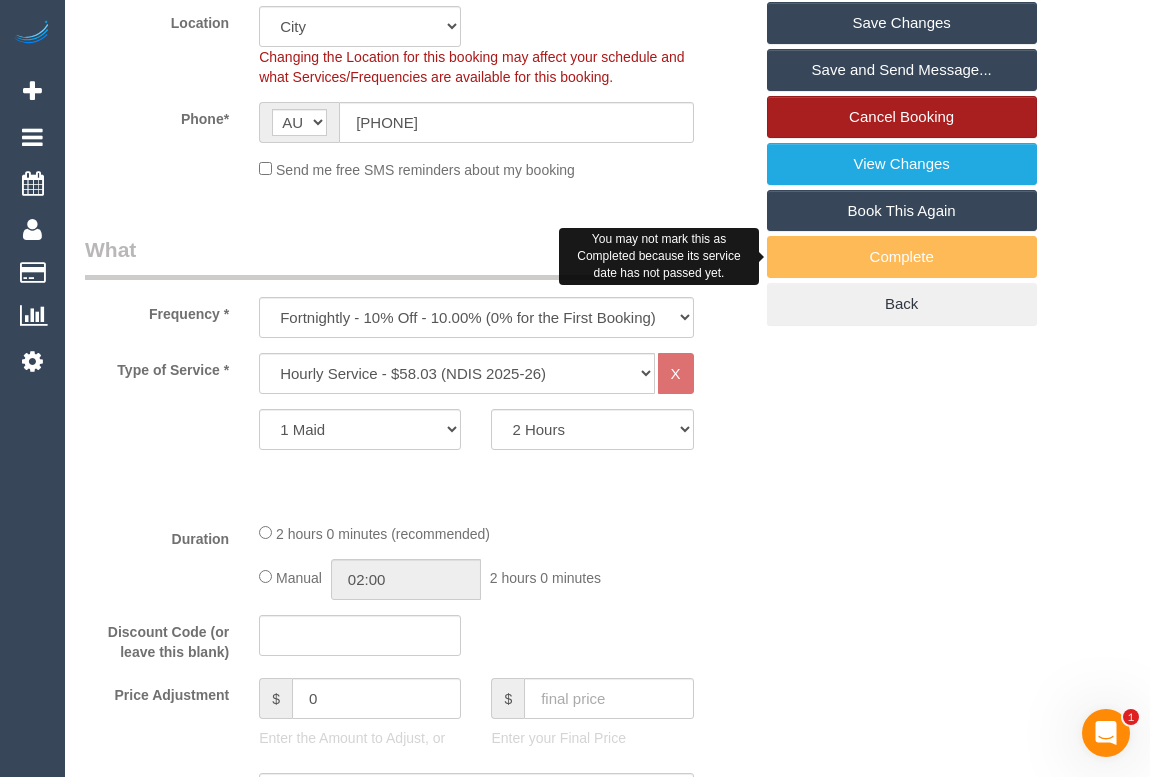 scroll, scrollTop: 363, scrollLeft: 0, axis: vertical 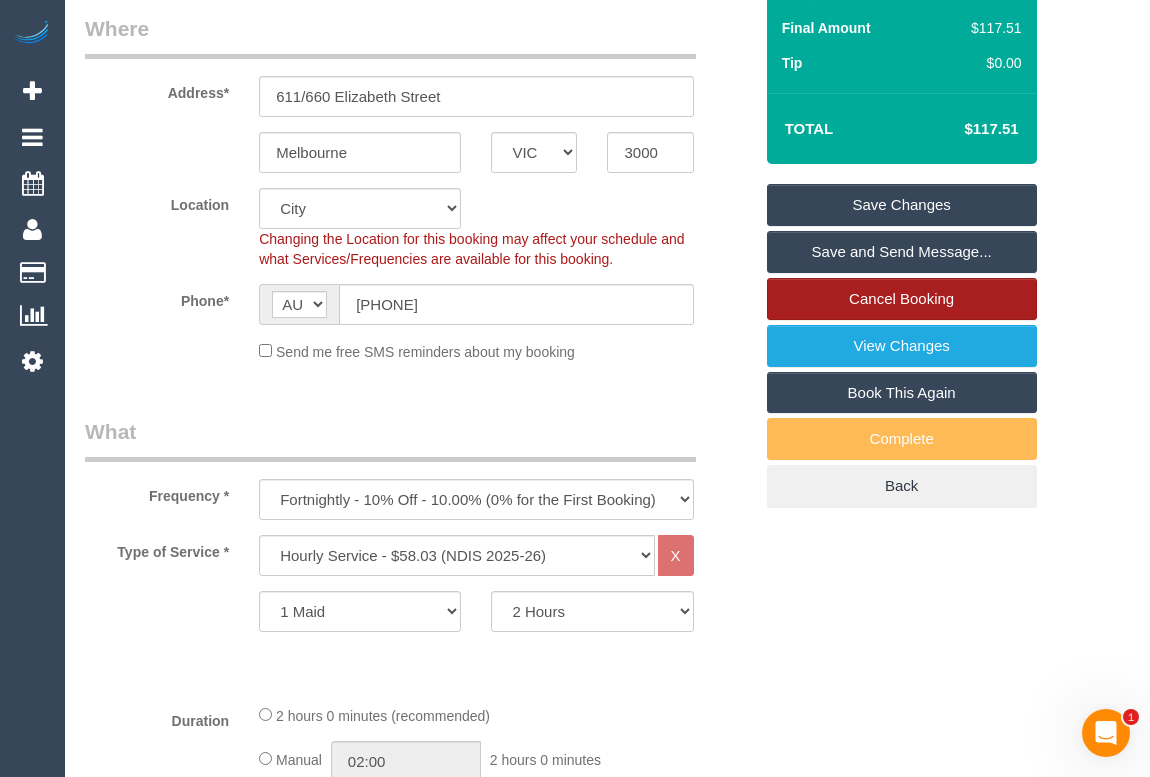 click on "Cancel Booking" at bounding box center (902, 299) 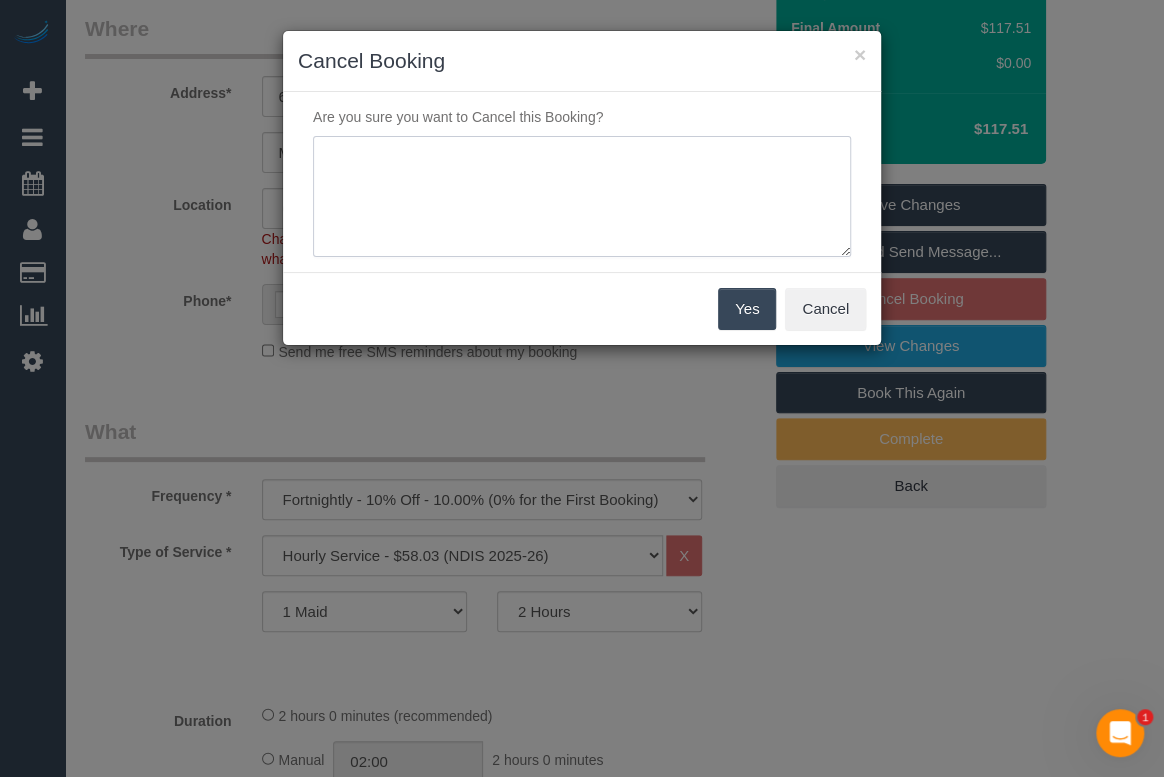 click at bounding box center (582, 197) 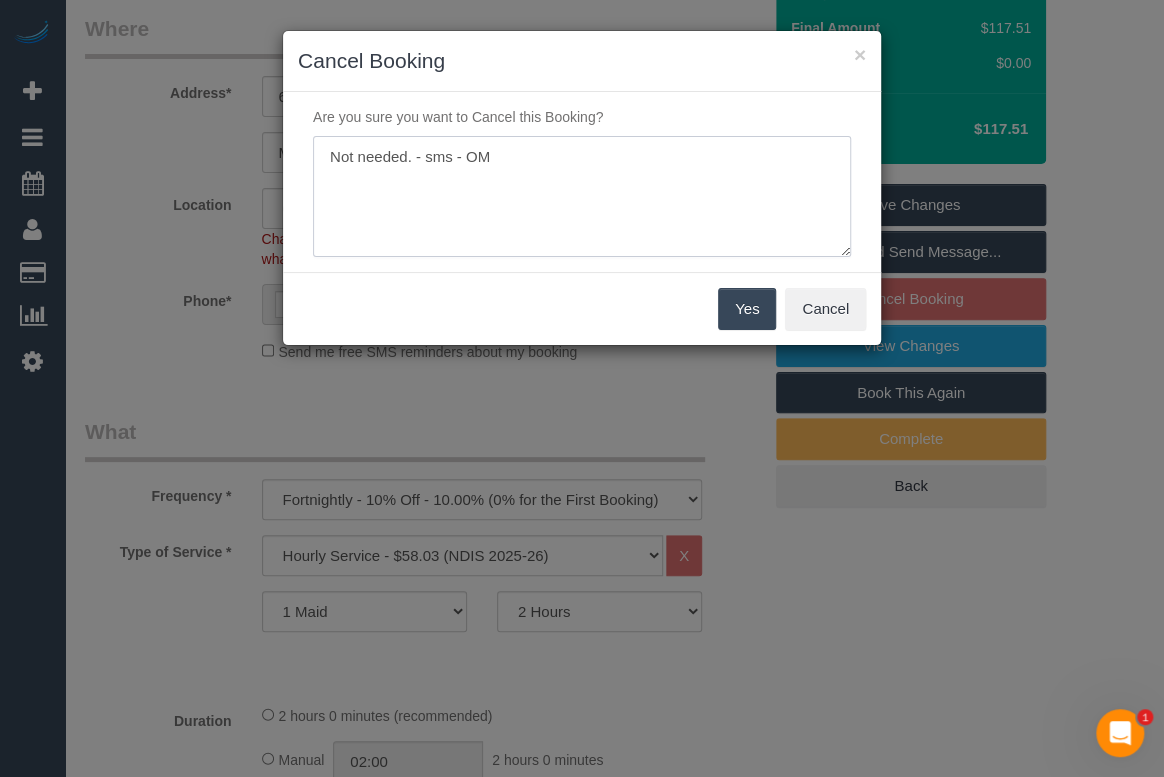 type on "Not needed. - sms - OM" 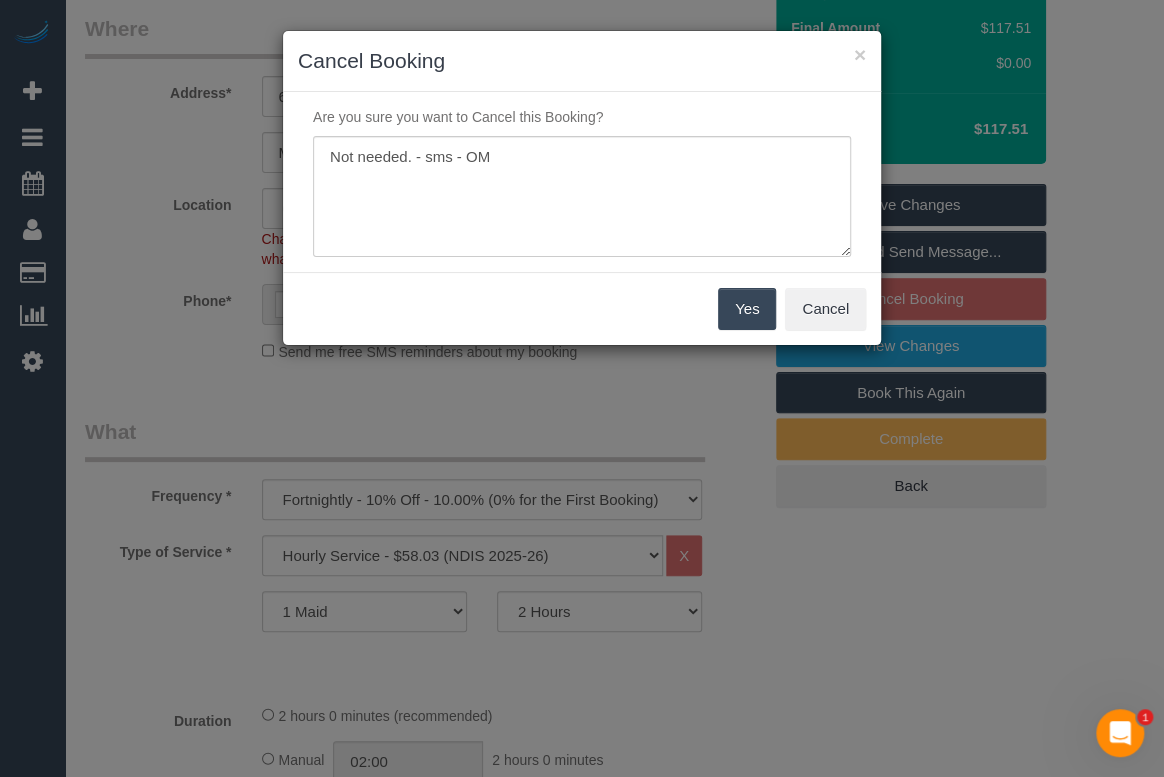 click on "Yes" at bounding box center [747, 309] 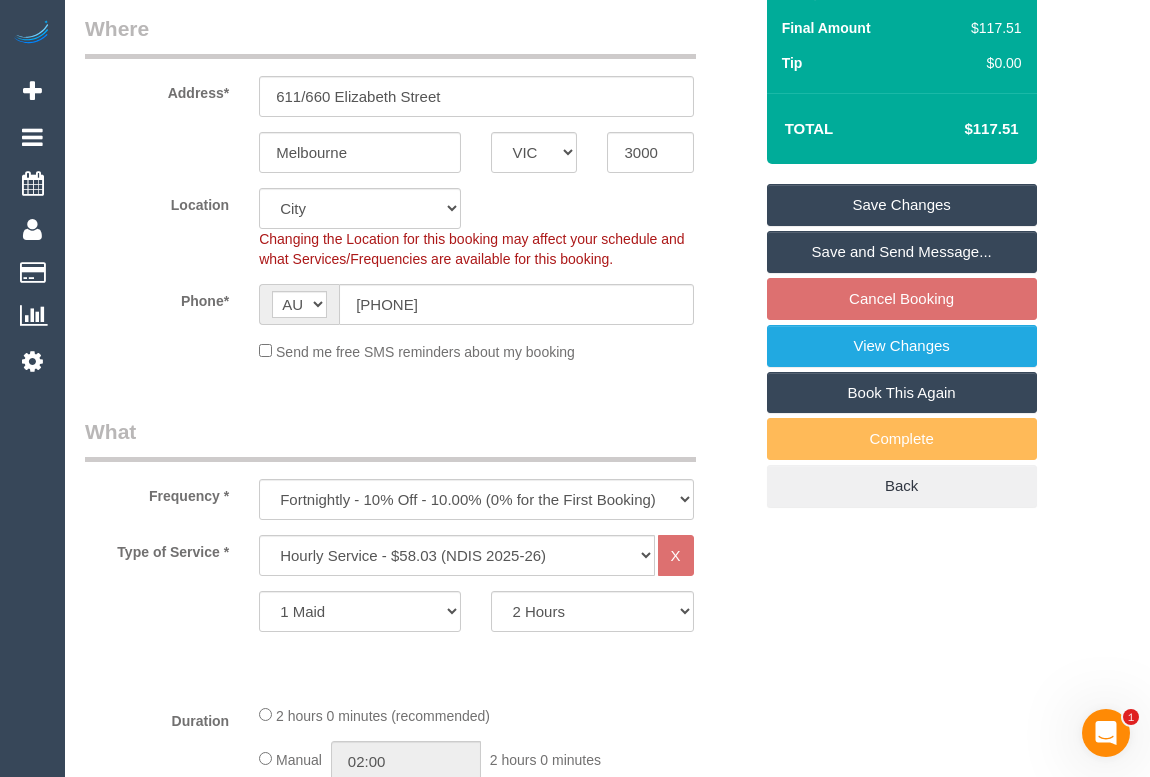 click on "Who
Email*
[EMAIL]
Name *
[FIRST] [LAST]
My Integra
INVOICE
NDIS
Where
Address*
611/660 Elizabeth Street
Melbourne
ACT
NSW
NT
QLD
SA
TAS
VIC
WA
3000
Location
Office City East (North) East (South) Inner East Inner North (East) Inner North (West) Inner South East Inner West North (East) North (West) Outer East Outer North (East) Outer North (West) Outer South East Outer West South East (East) South East (West) West (North) West (South)" at bounding box center (607, 1739) 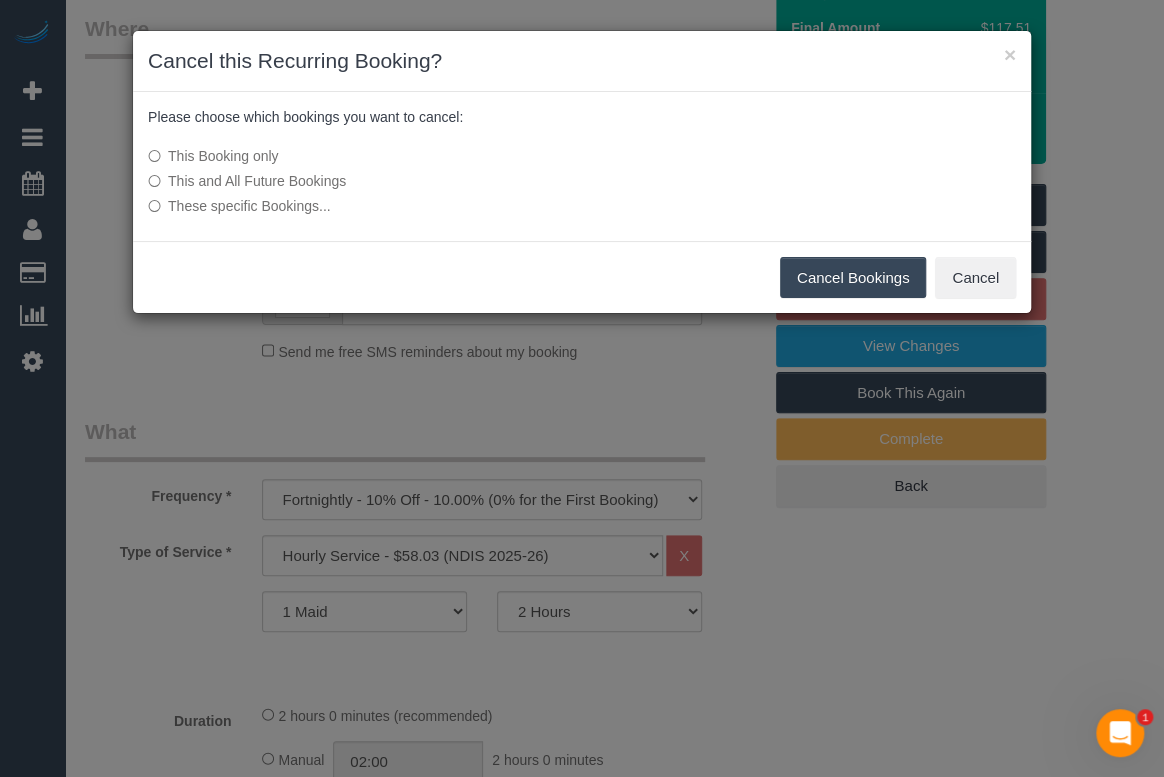 click on "Cancel Bookings" at bounding box center (853, 278) 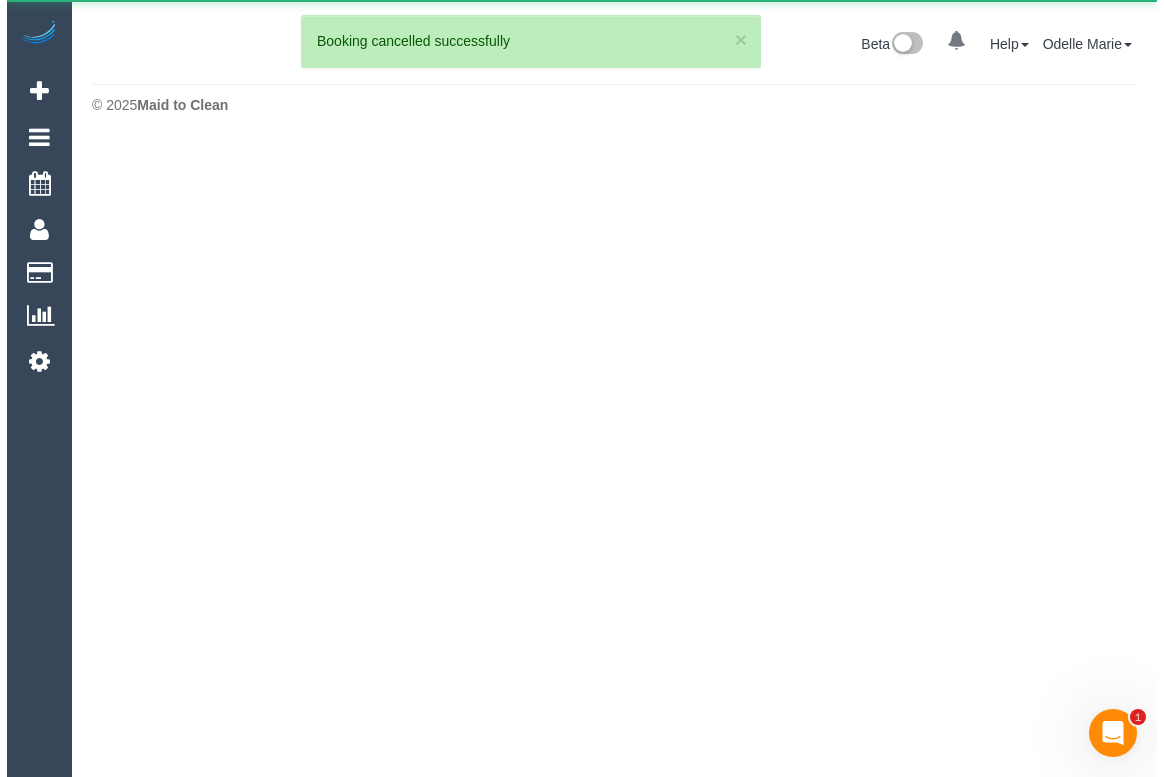 scroll, scrollTop: 0, scrollLeft: 0, axis: both 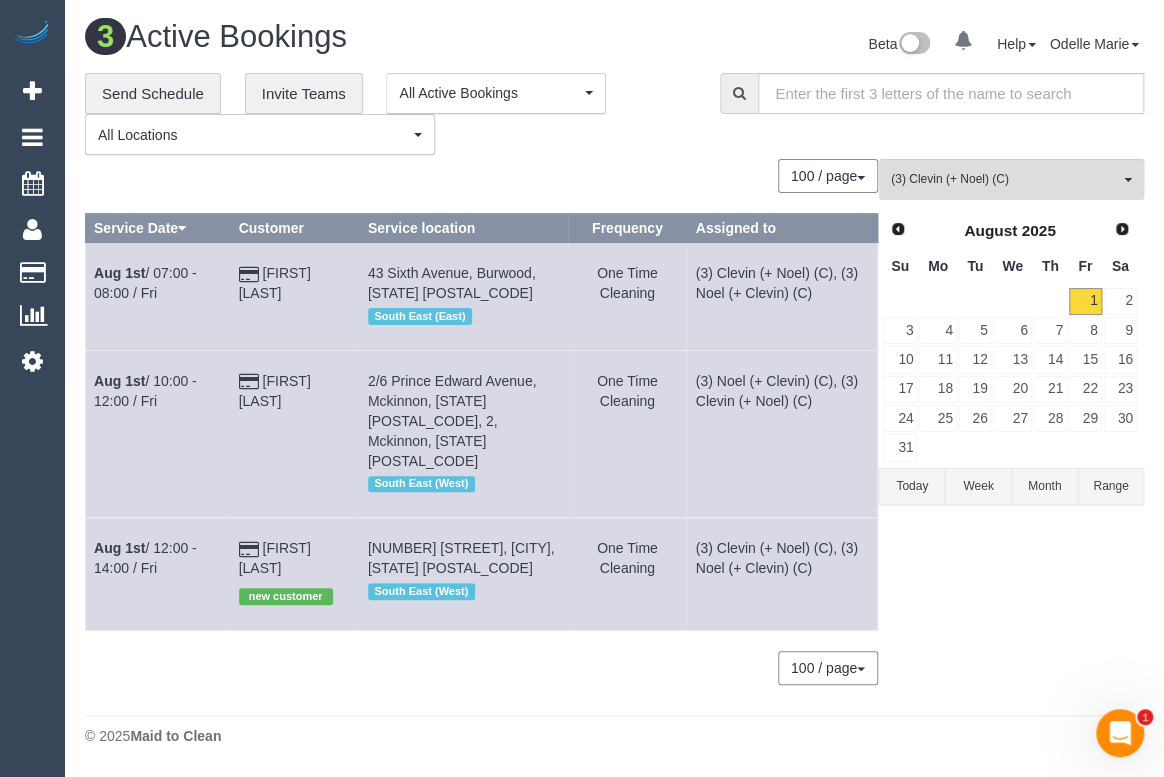 click on "**********" at bounding box center (387, 114) 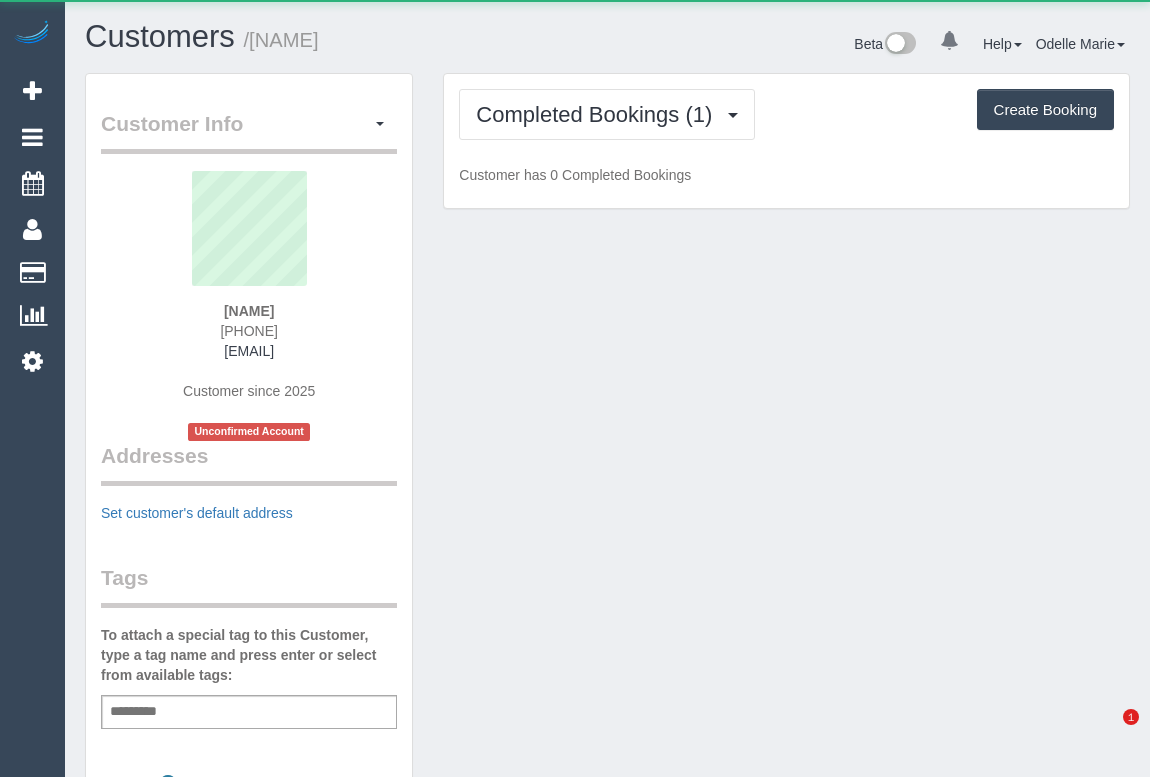 scroll, scrollTop: 0, scrollLeft: 0, axis: both 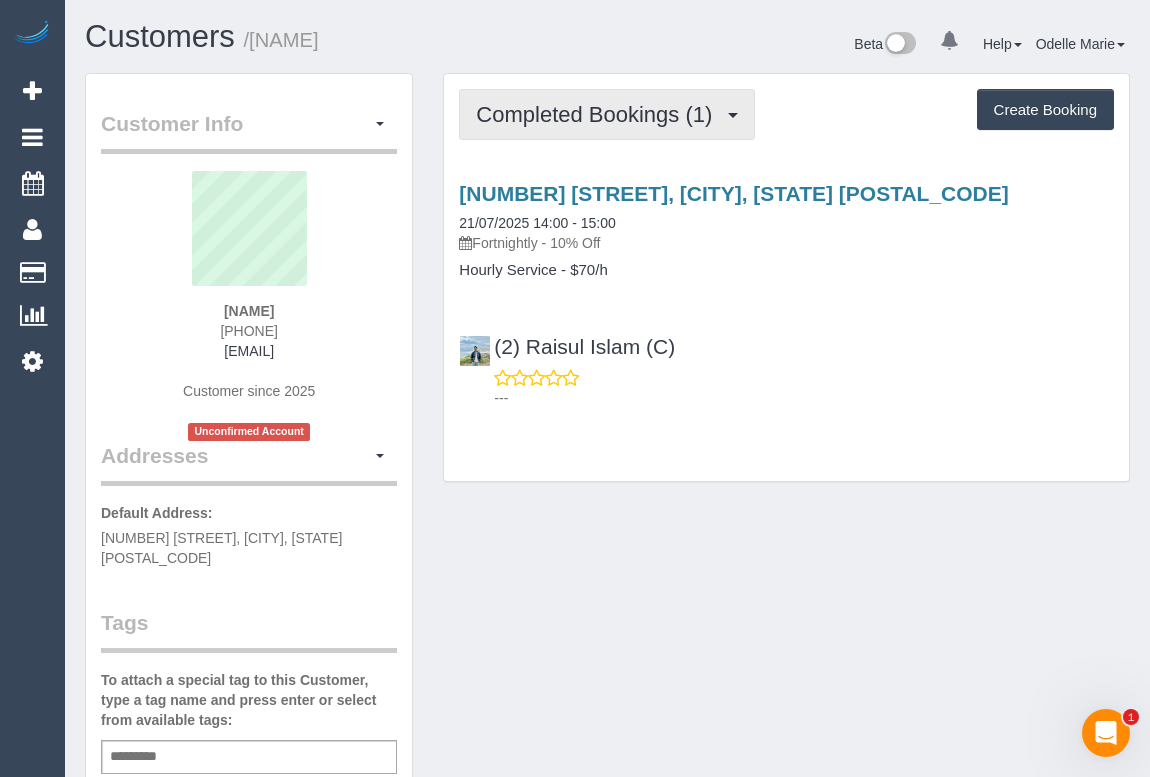 click on "Completed Bookings (1)" at bounding box center (599, 114) 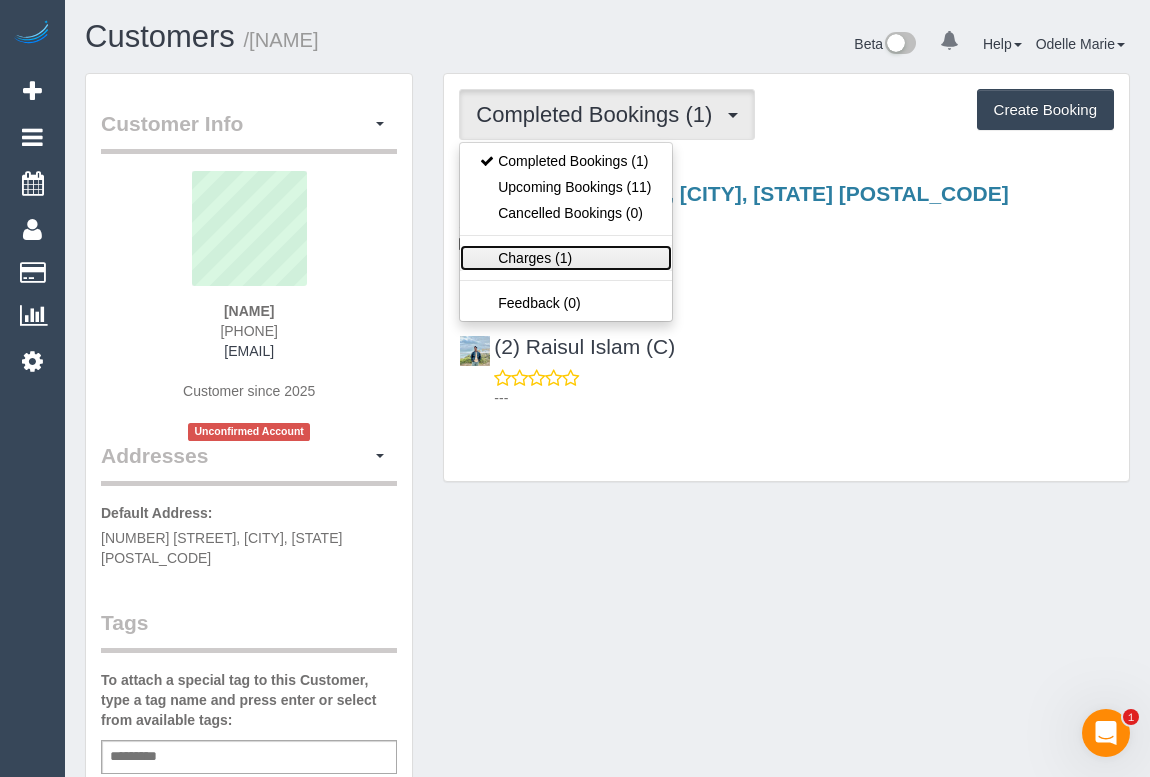 click on "Charges (1)" at bounding box center (565, 258) 